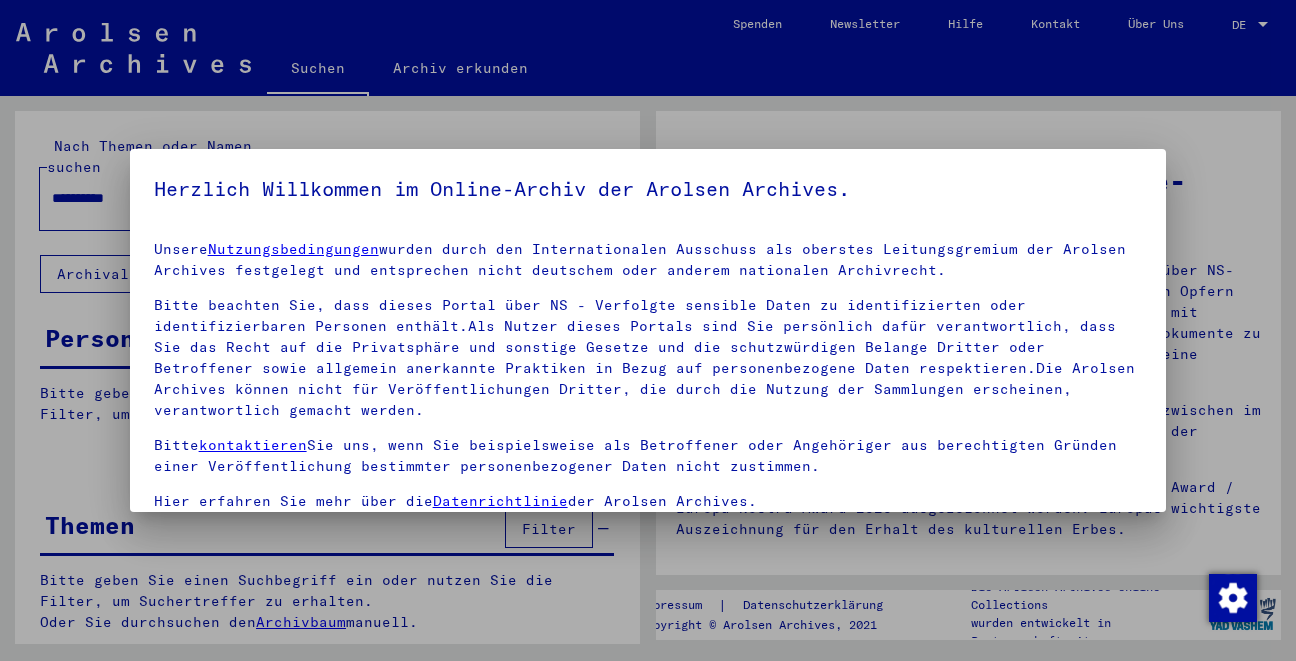 scroll, scrollTop: 0, scrollLeft: 0, axis: both 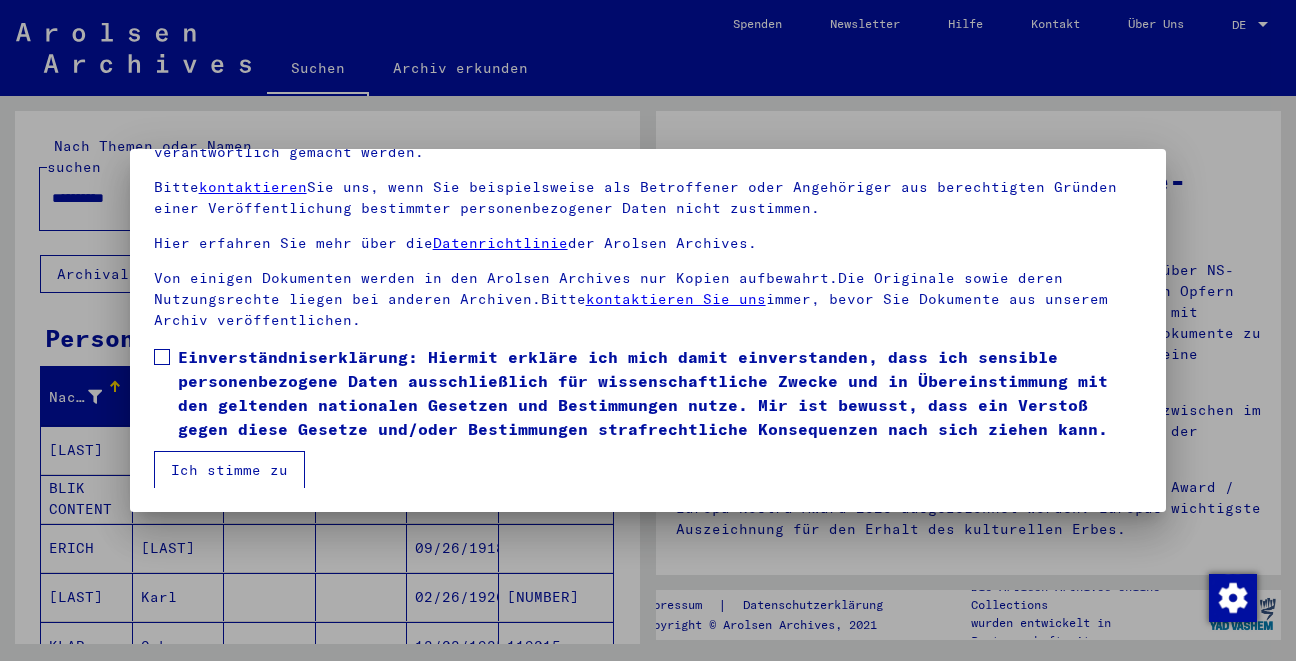 click at bounding box center [162, 357] 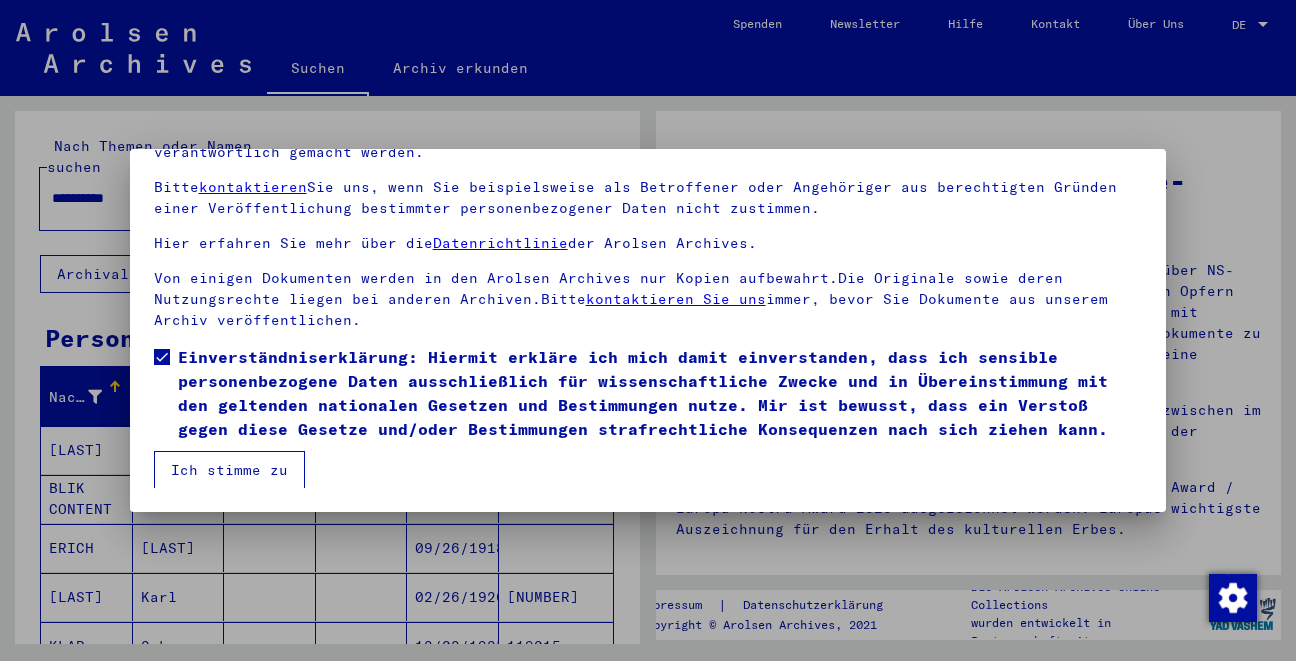 click on "Ich stimme zu" at bounding box center [229, 470] 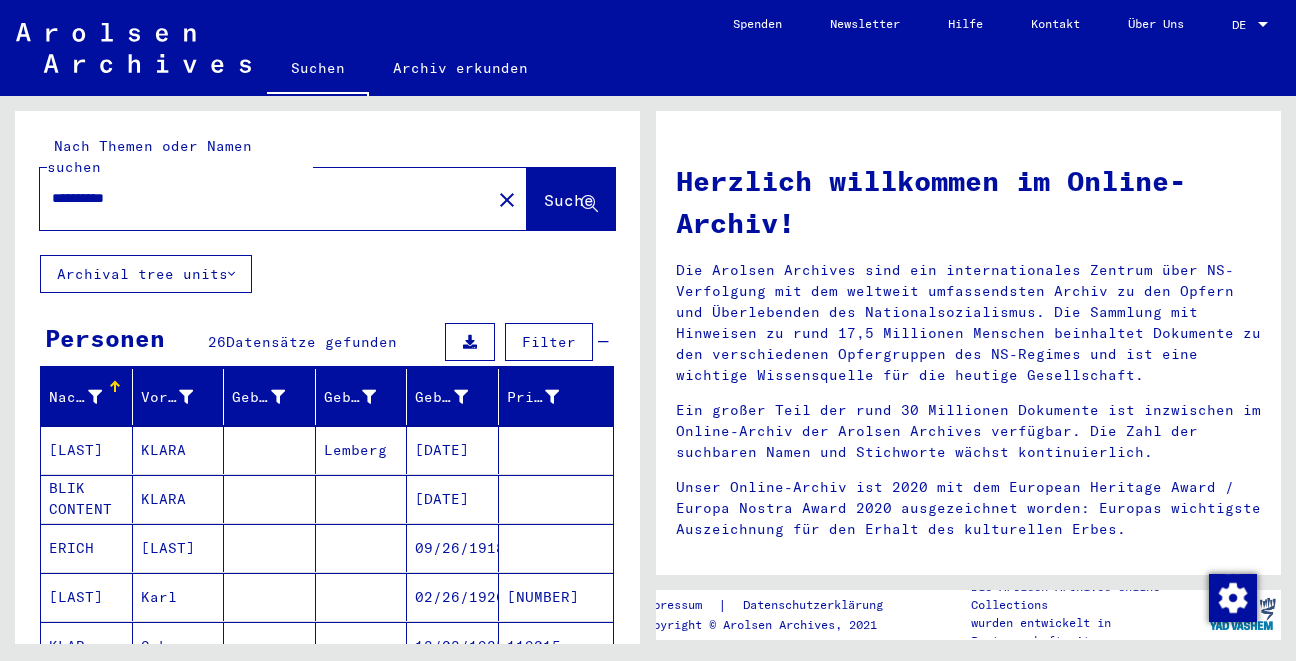 scroll, scrollTop: 100, scrollLeft: 0, axis: vertical 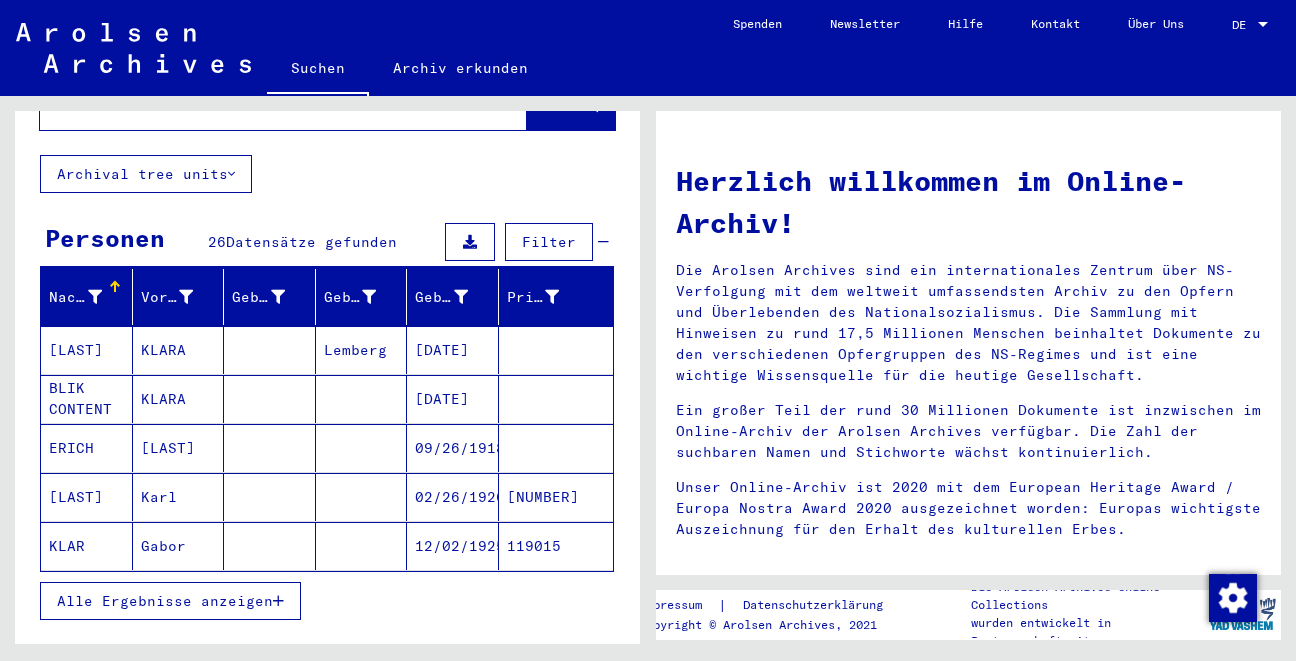 click on "Alle Ergebnisse anzeigen" at bounding box center (165, 601) 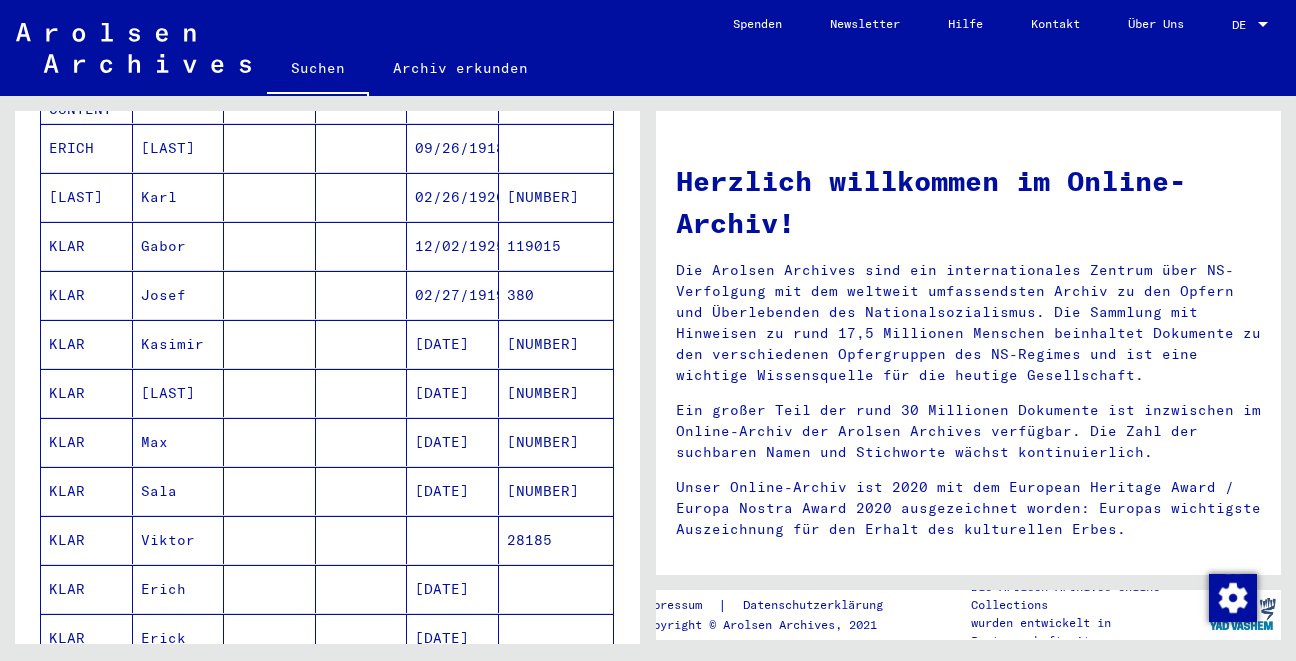 scroll, scrollTop: 500, scrollLeft: 0, axis: vertical 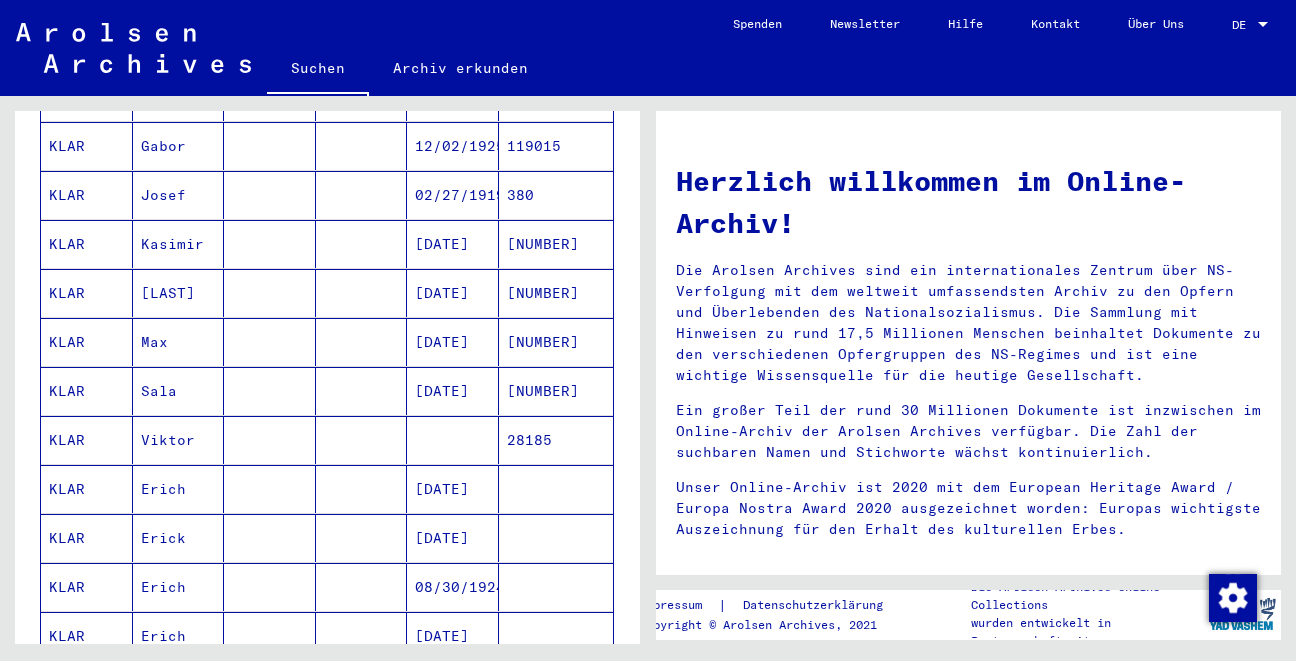 click on "KLAR" at bounding box center (87, 587) 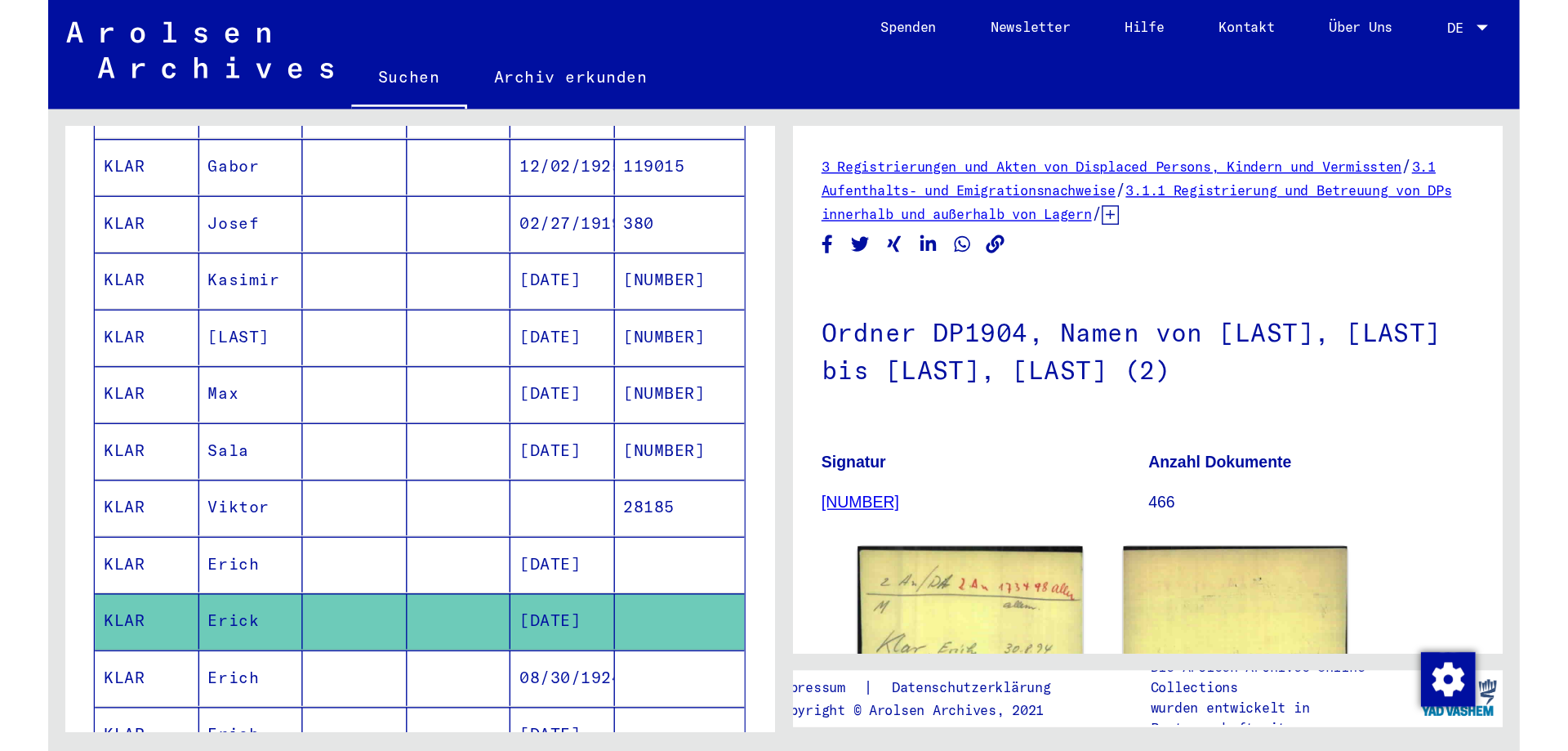 scroll, scrollTop: 0, scrollLeft: 0, axis: both 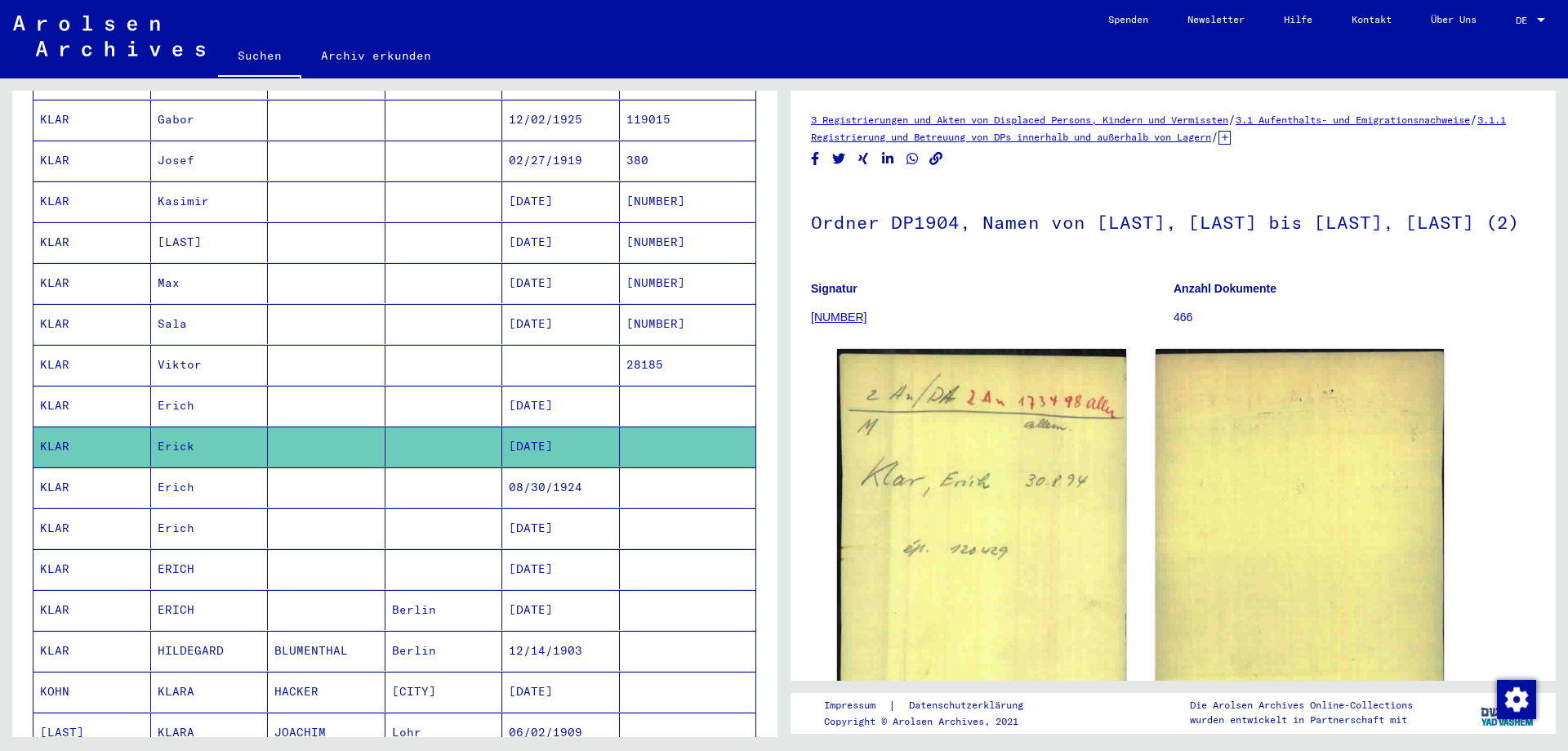 click on "KLAR" at bounding box center (92, 528) 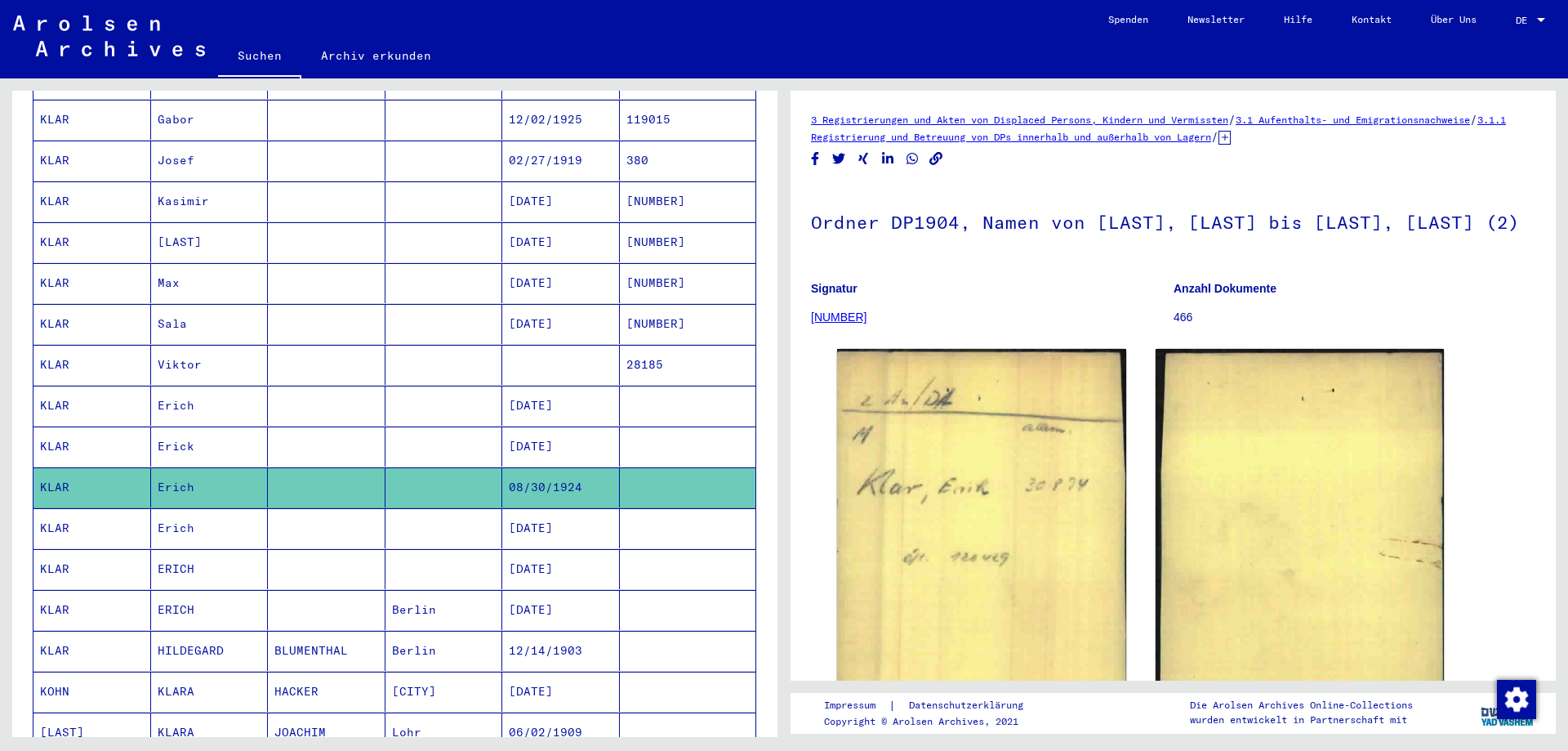 scroll, scrollTop: 0, scrollLeft: 0, axis: both 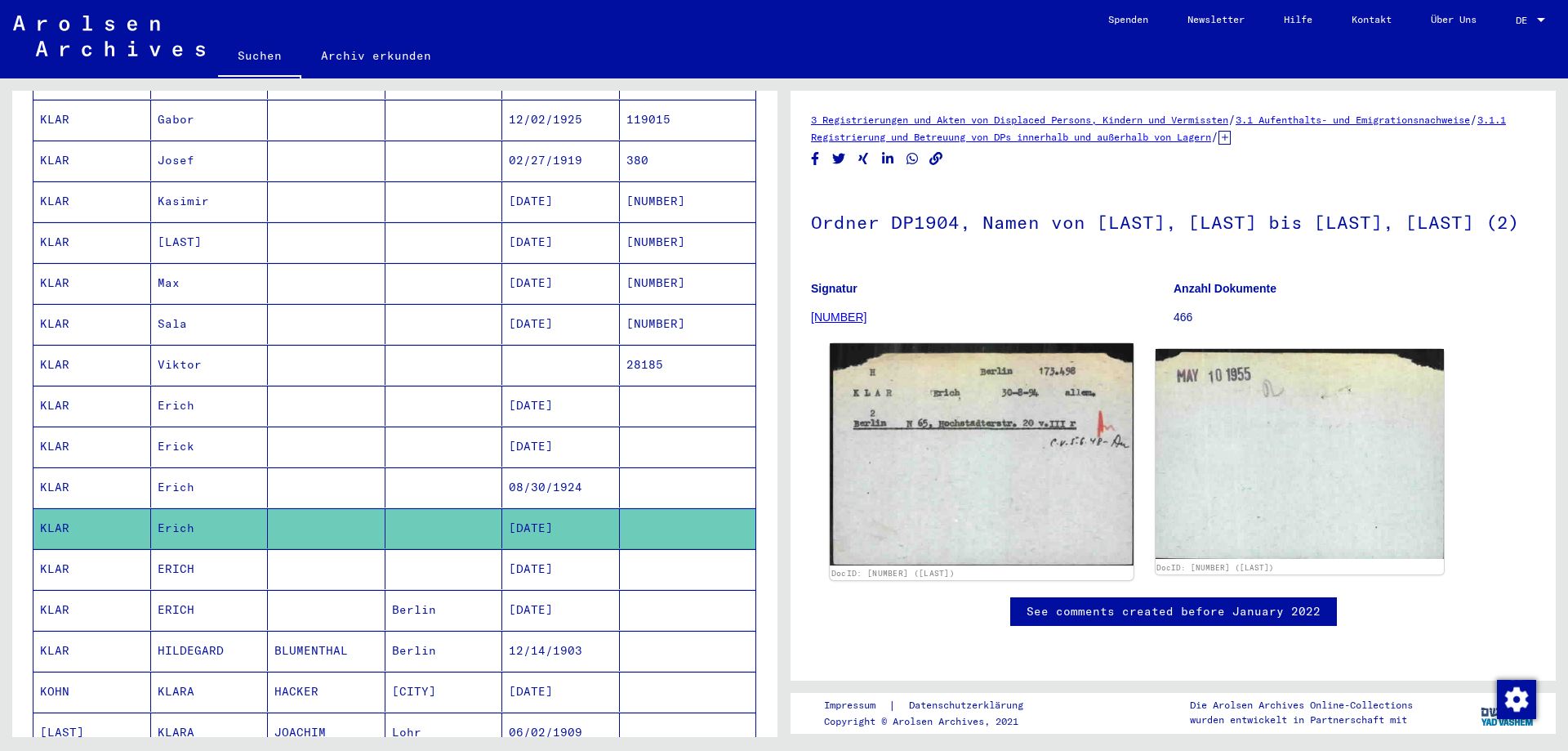 click 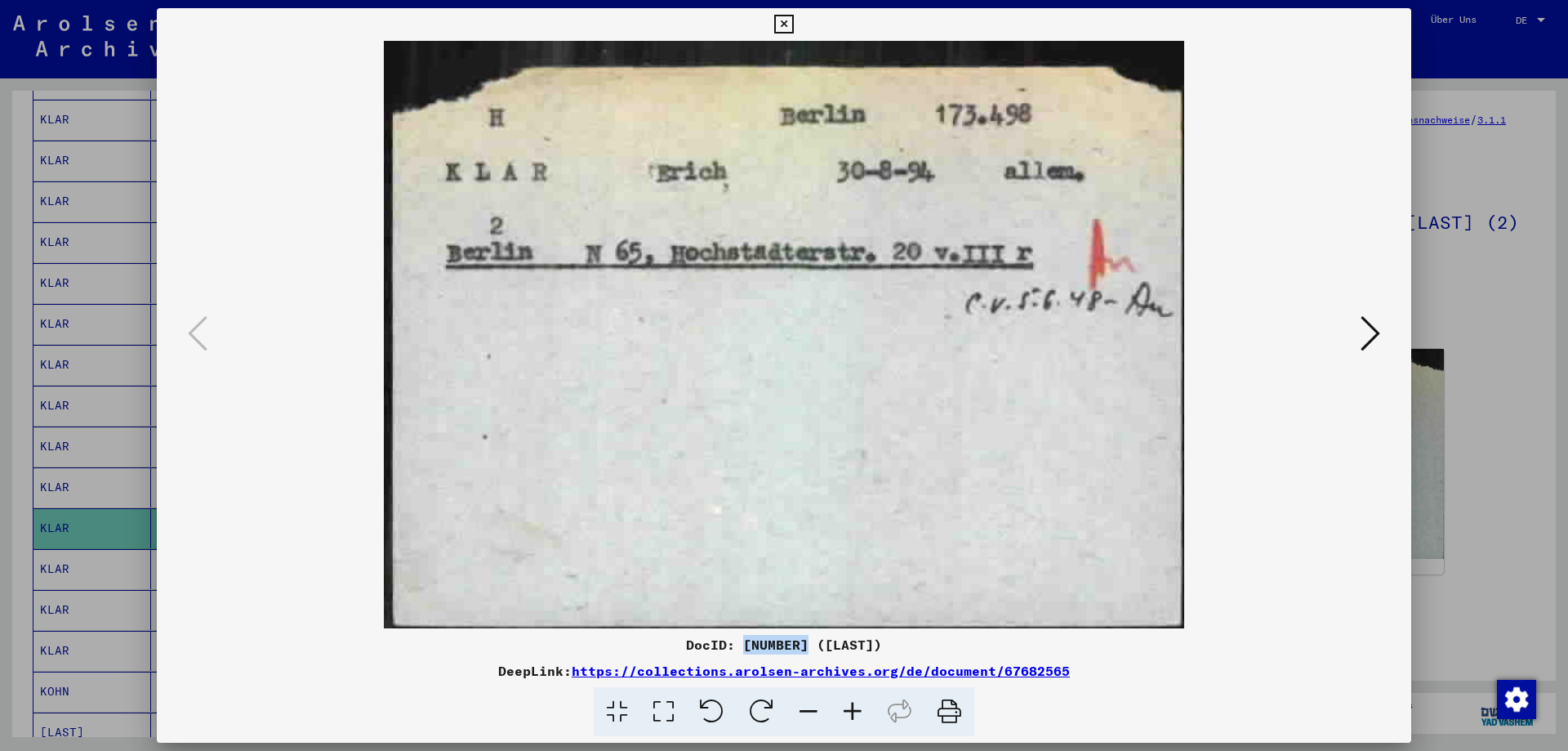 drag, startPoint x: 792, startPoint y: 641, endPoint x: 727, endPoint y: 645, distance: 65.12296 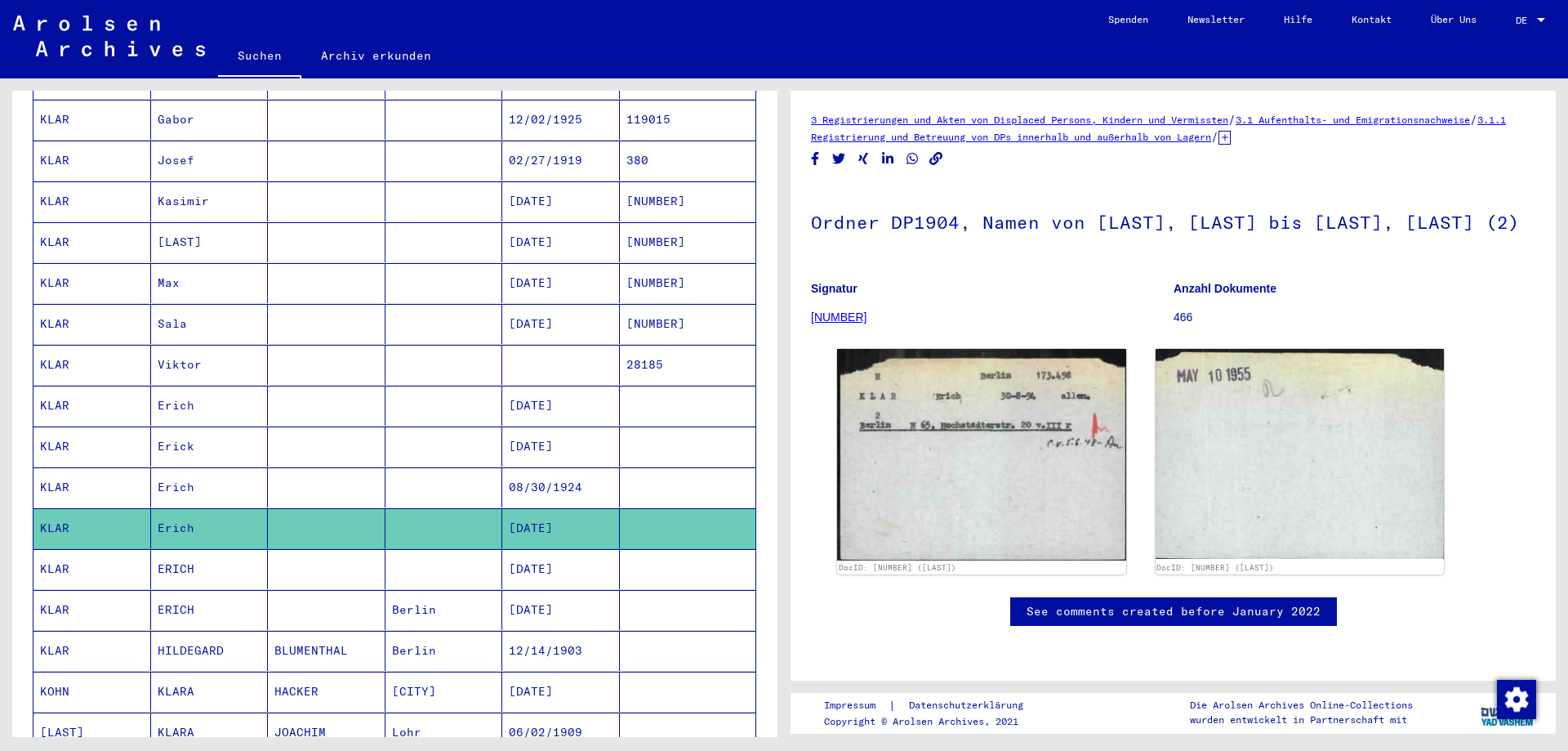 click at bounding box center [327, 650] 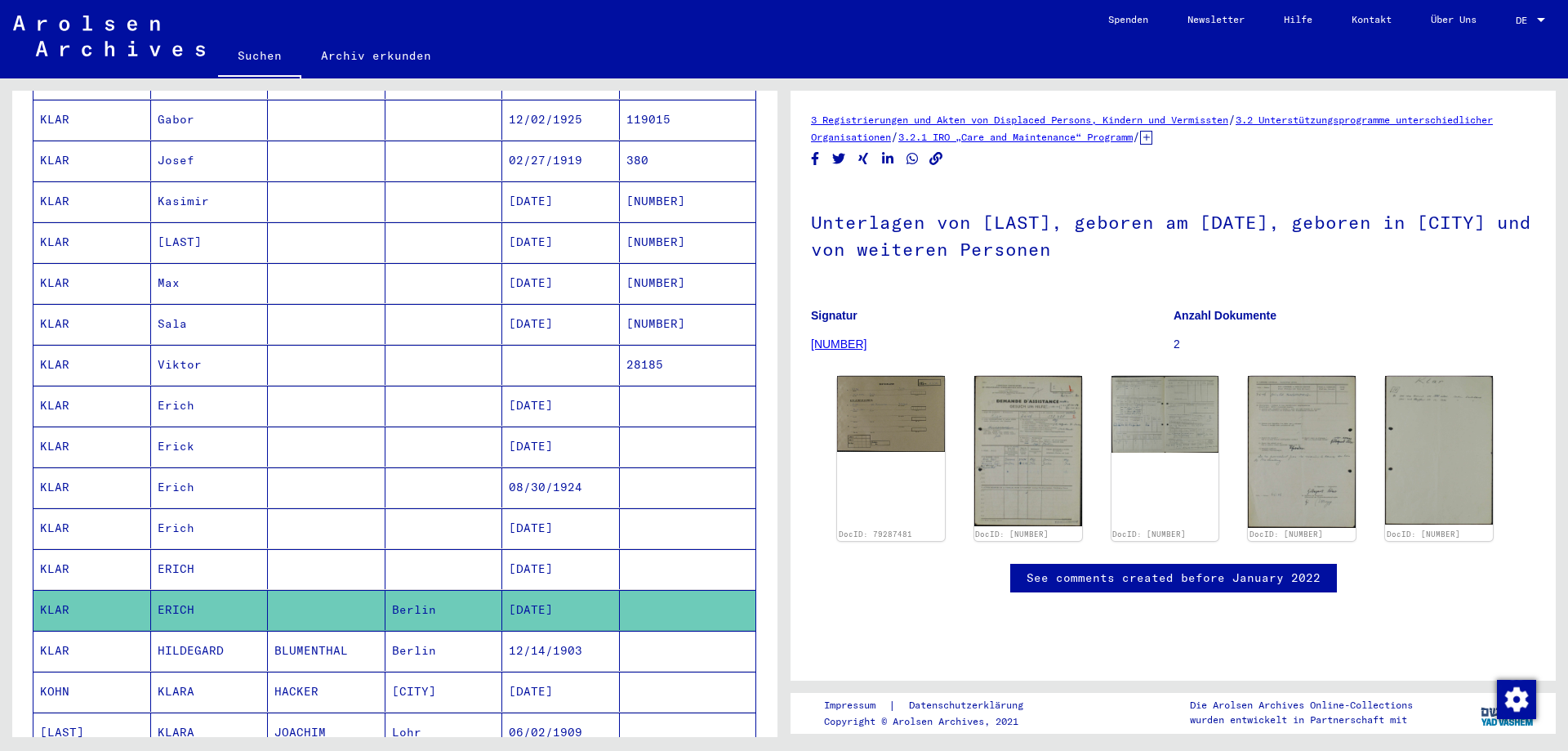 scroll, scrollTop: 0, scrollLeft: 0, axis: both 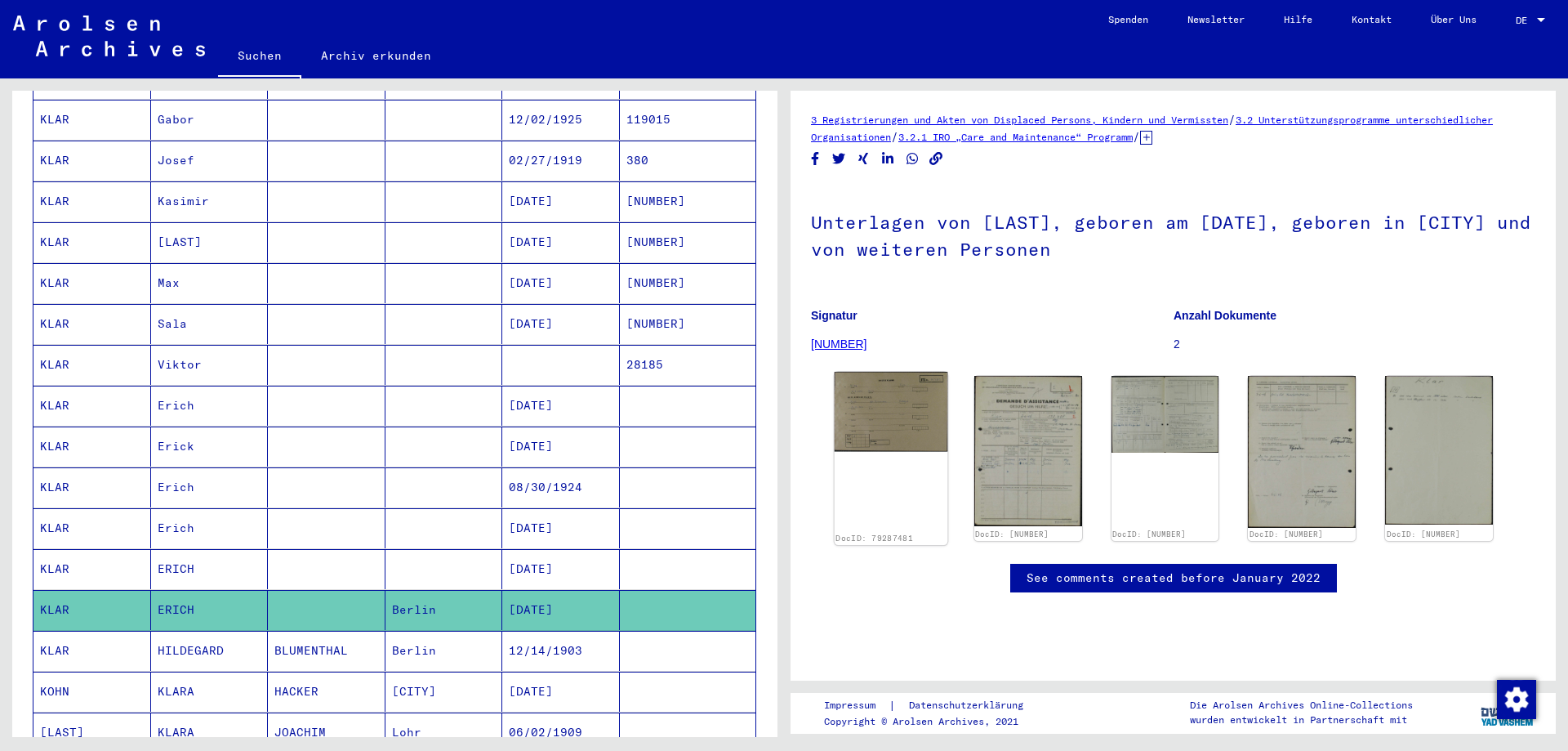 click 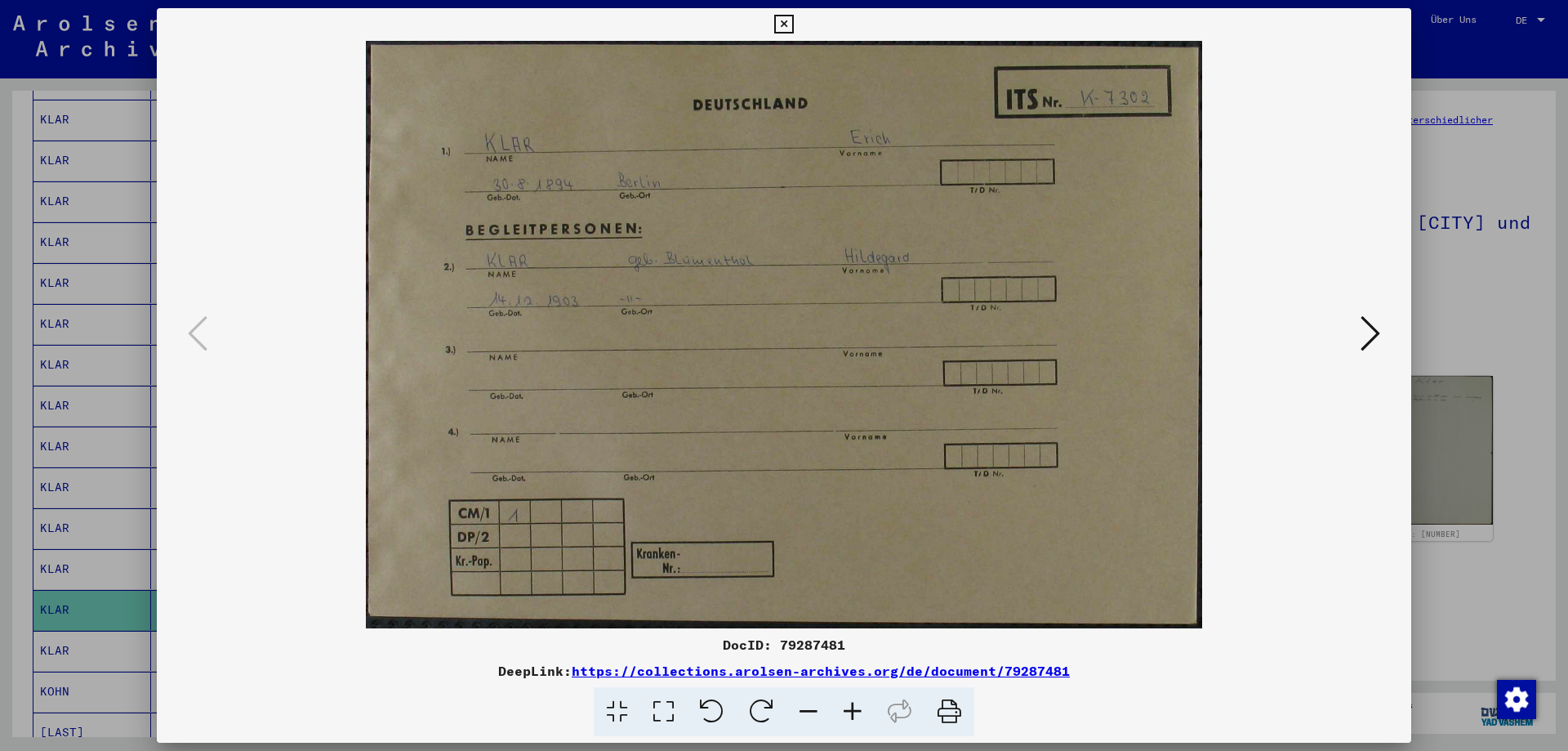 click at bounding box center (1370, 333) 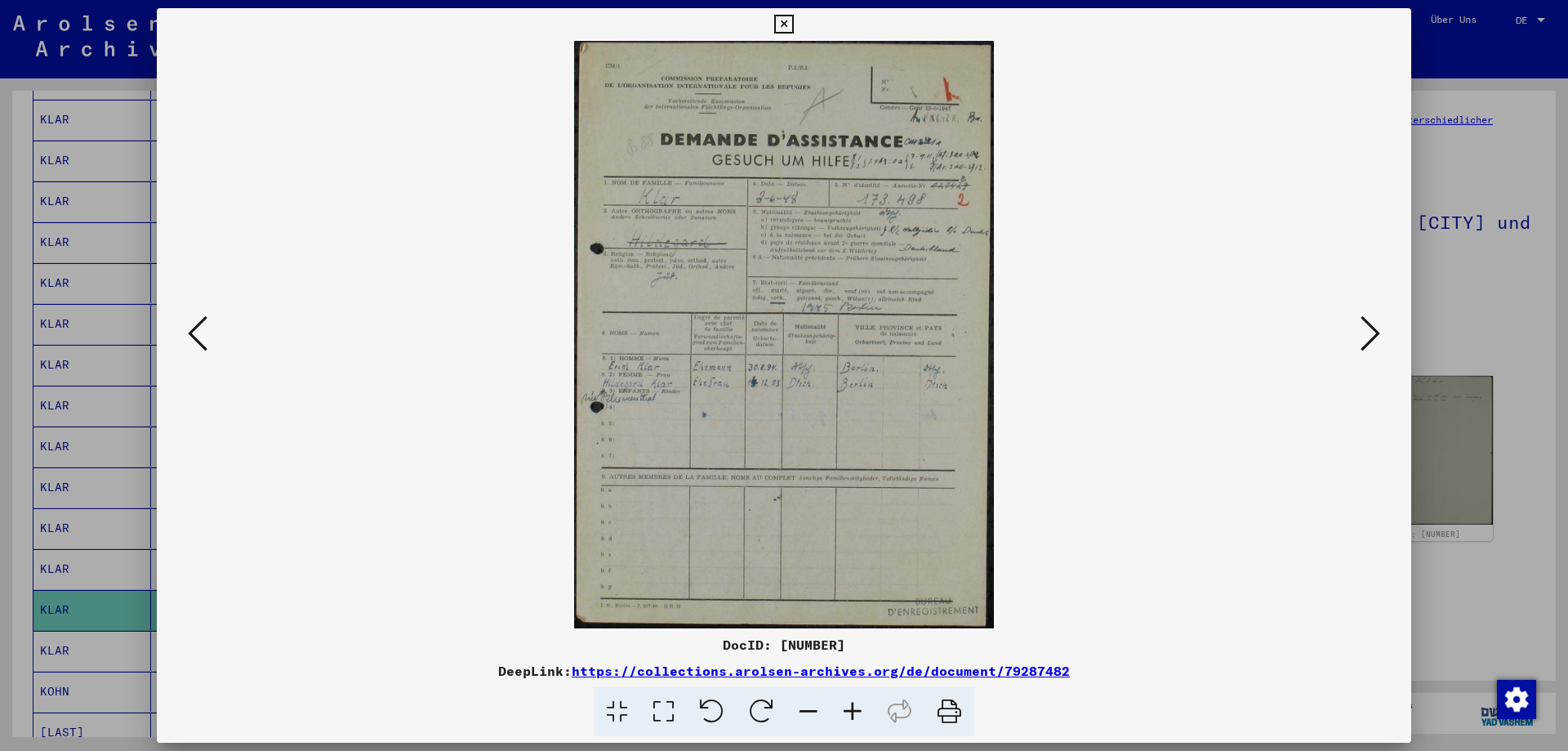 click at bounding box center [784, 334] 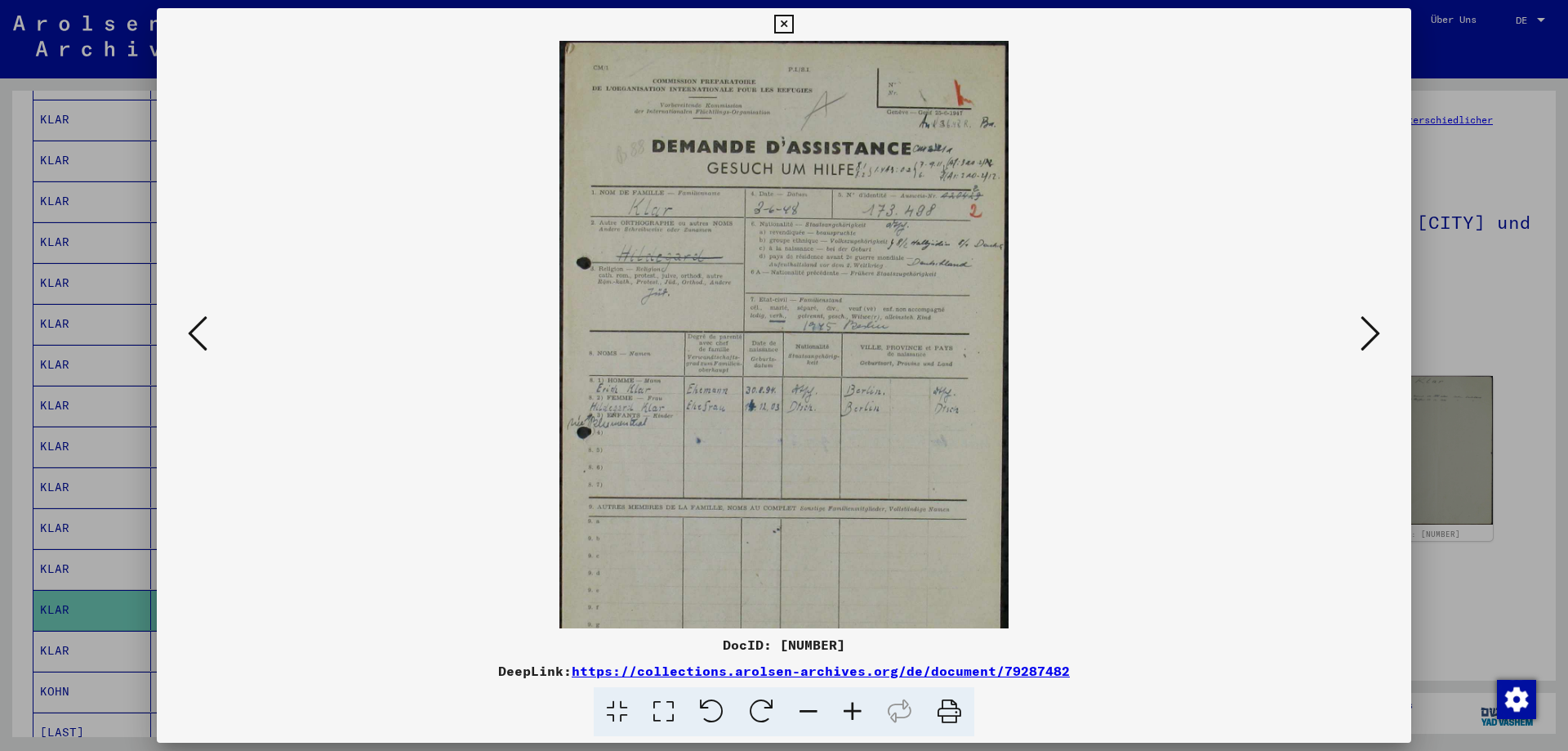 click at bounding box center (853, 712) 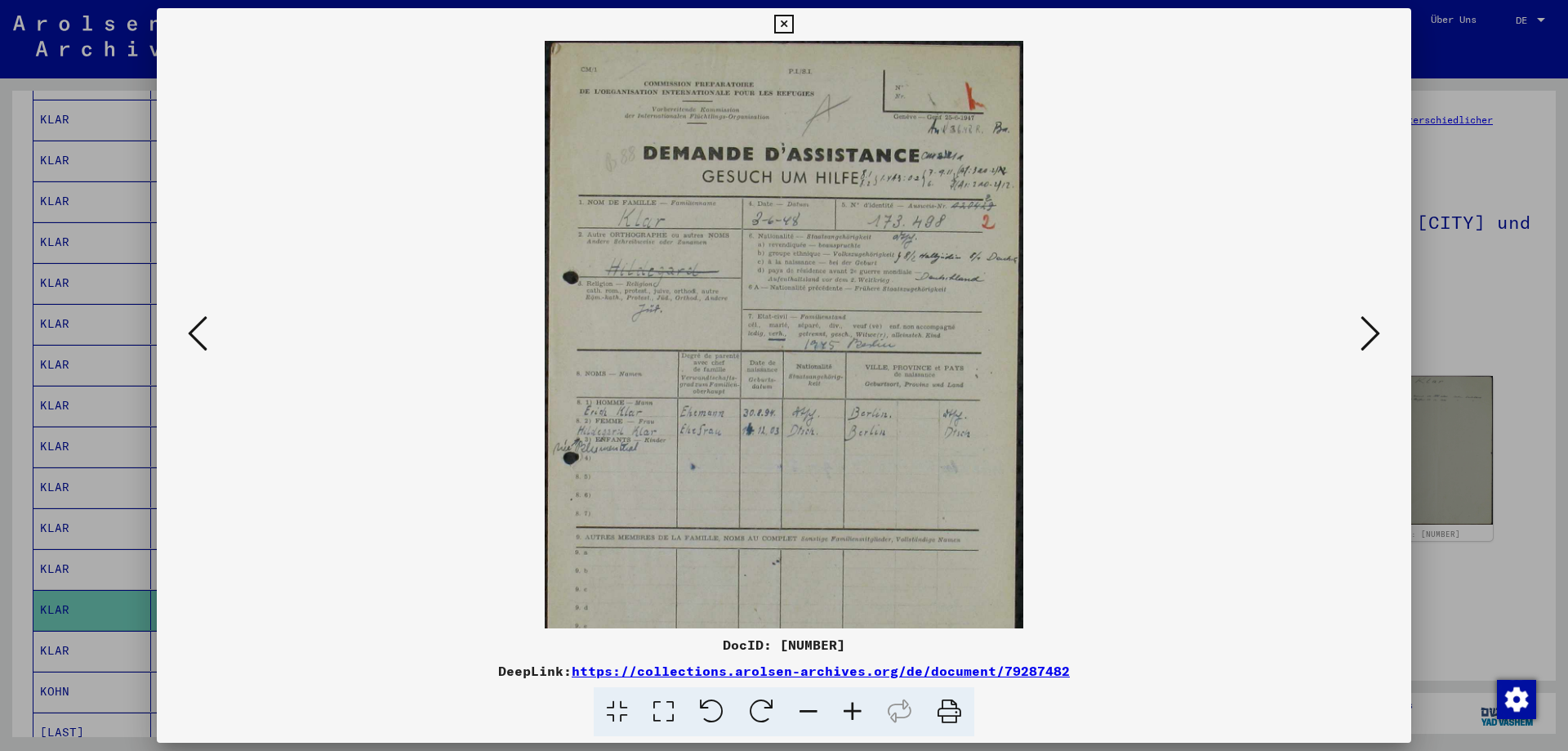 click at bounding box center (853, 712) 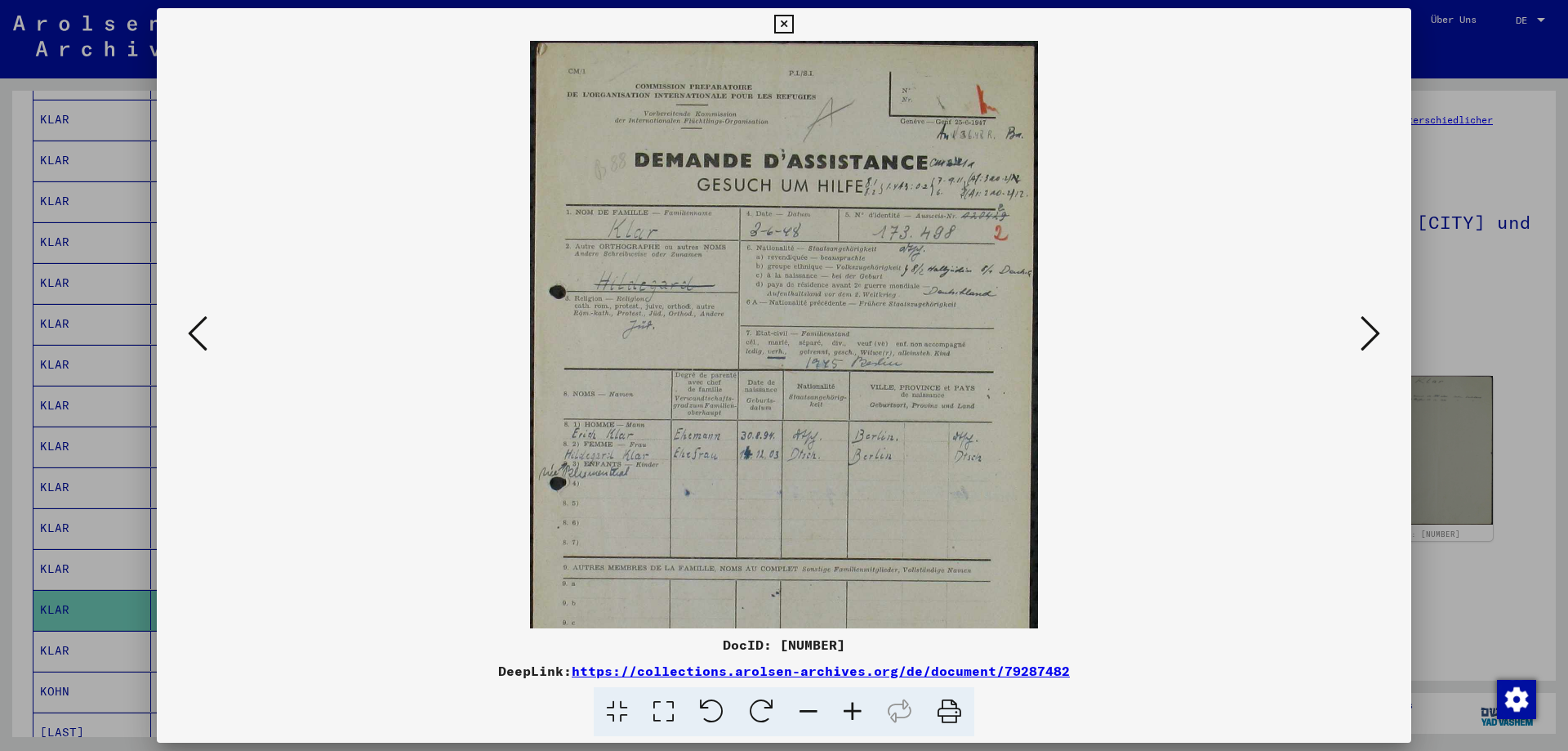 click at bounding box center (853, 712) 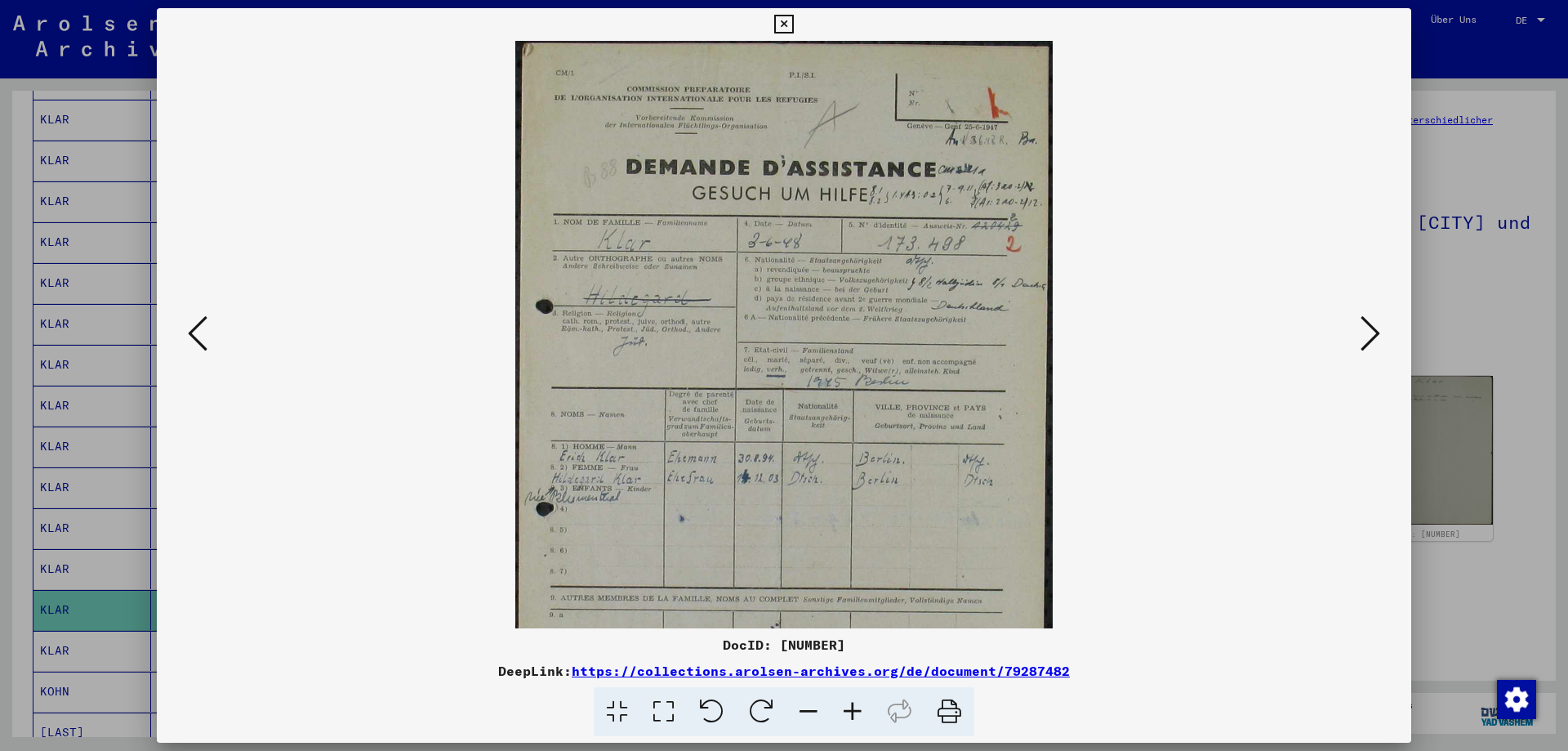 click at bounding box center [853, 712] 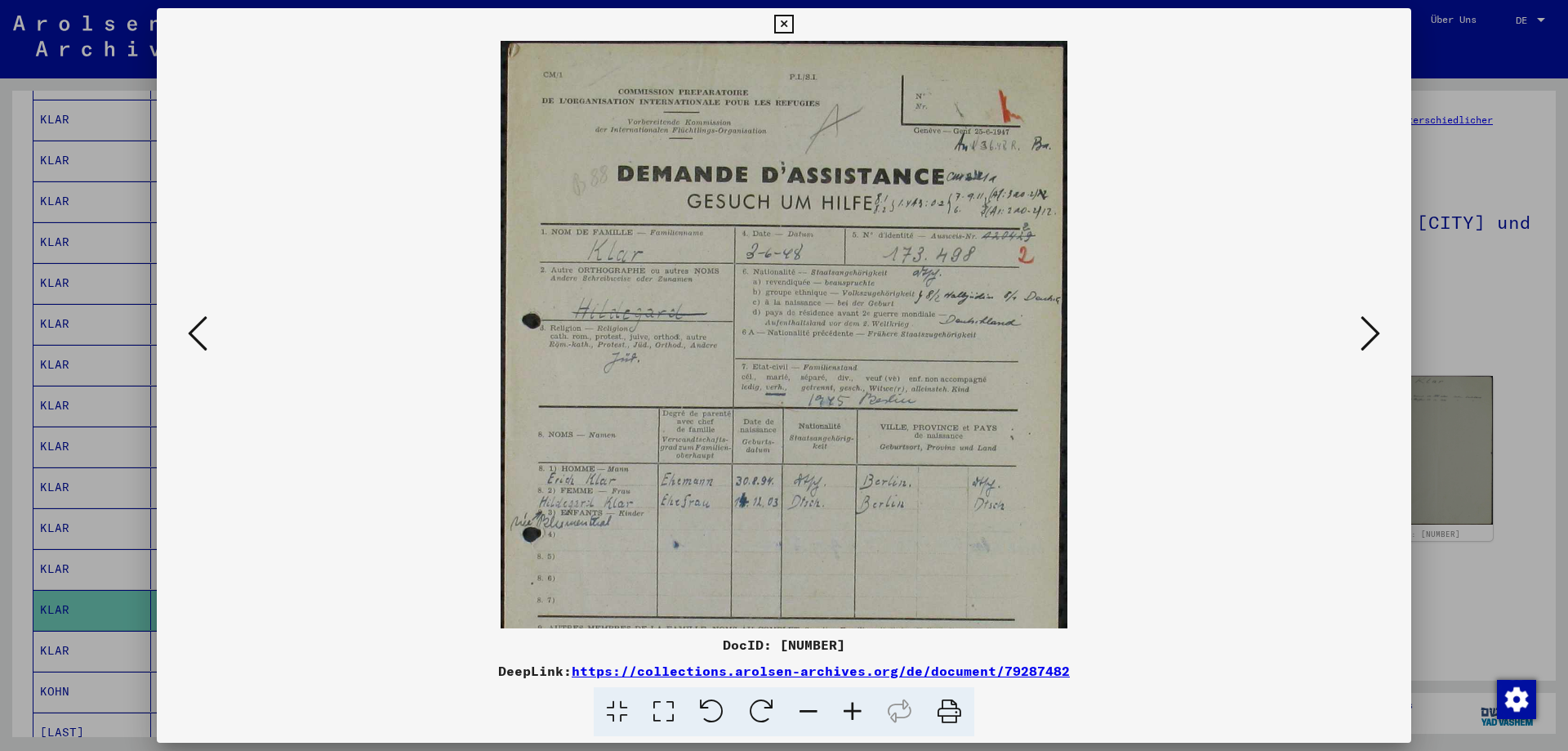 click at bounding box center (853, 712) 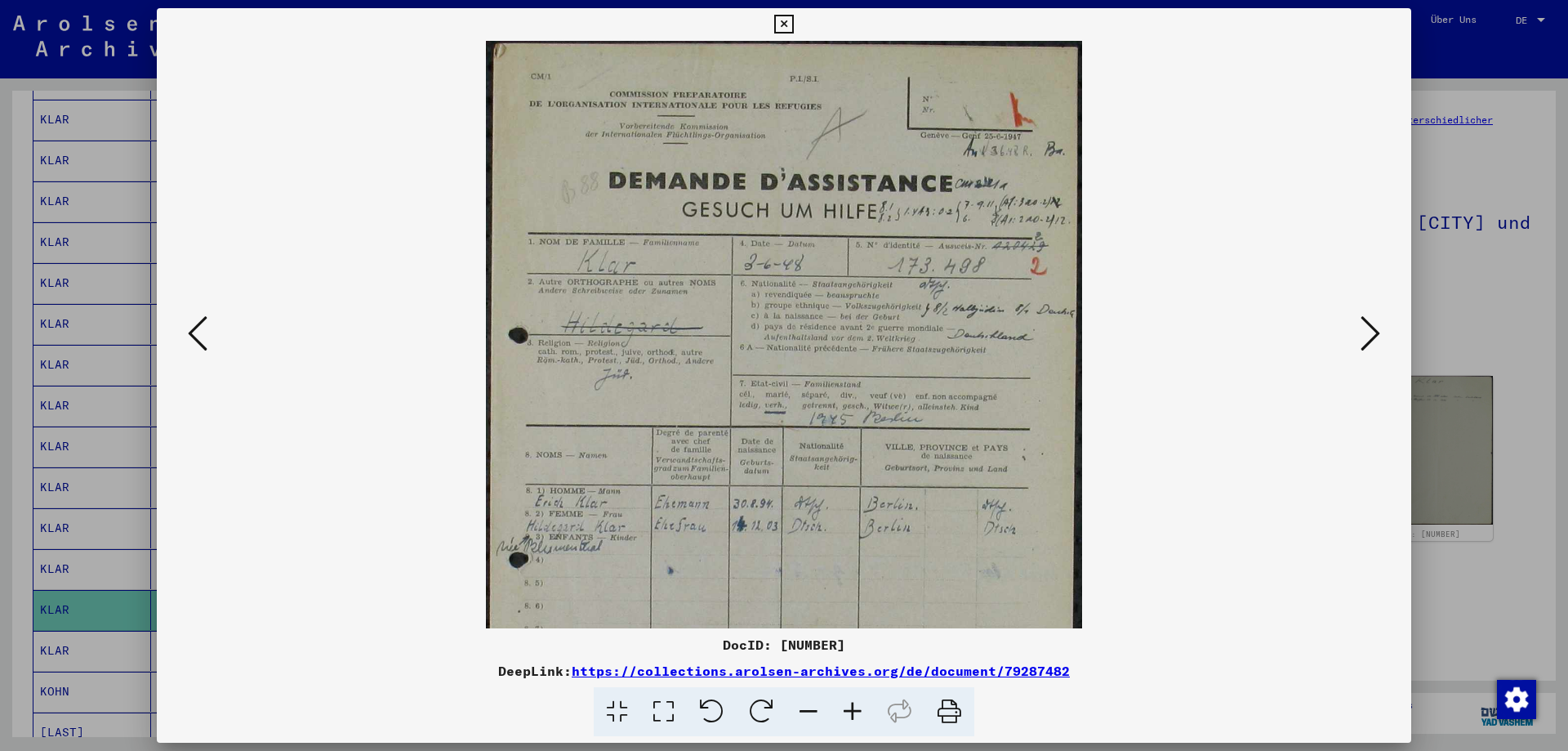 click at bounding box center (853, 712) 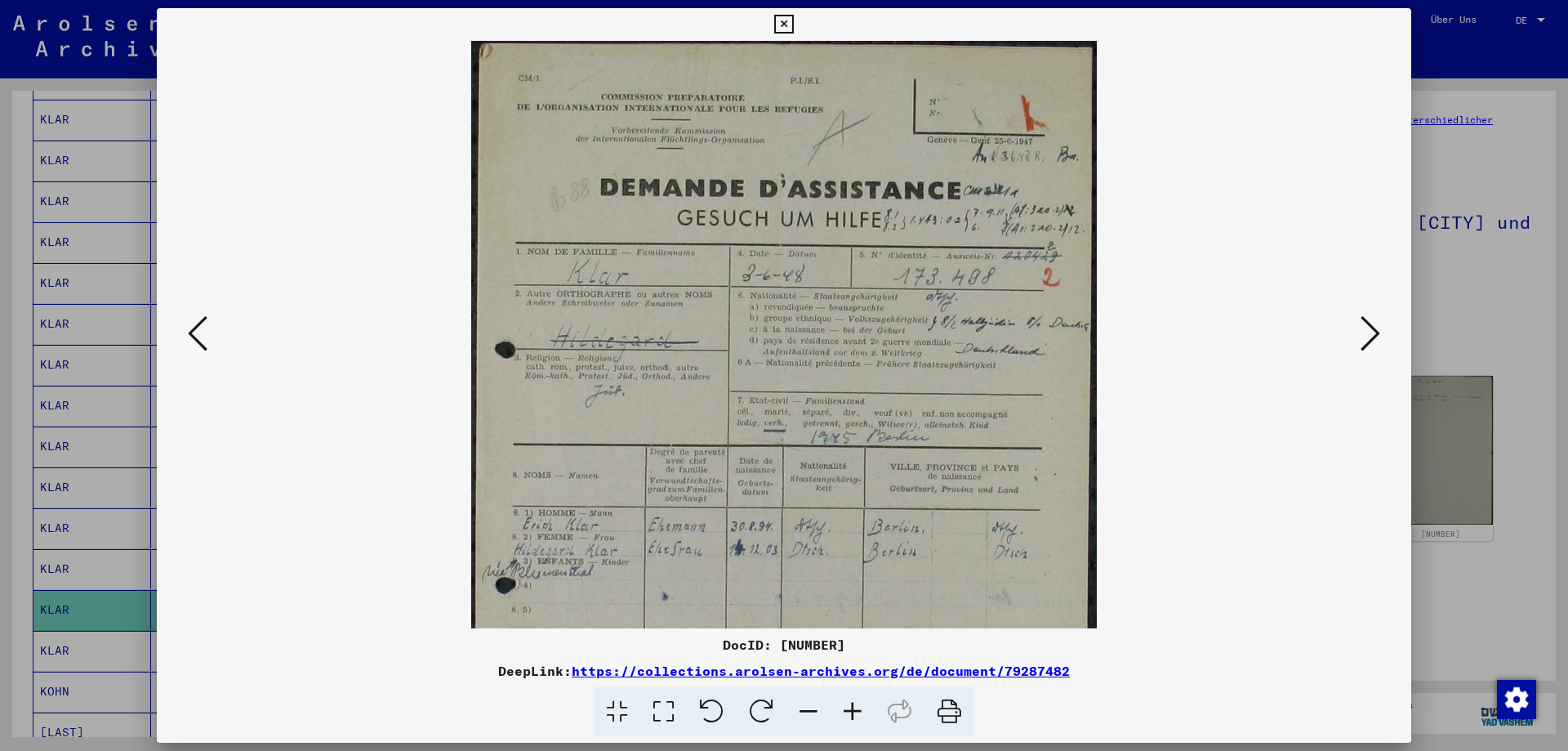 click at bounding box center [853, 712] 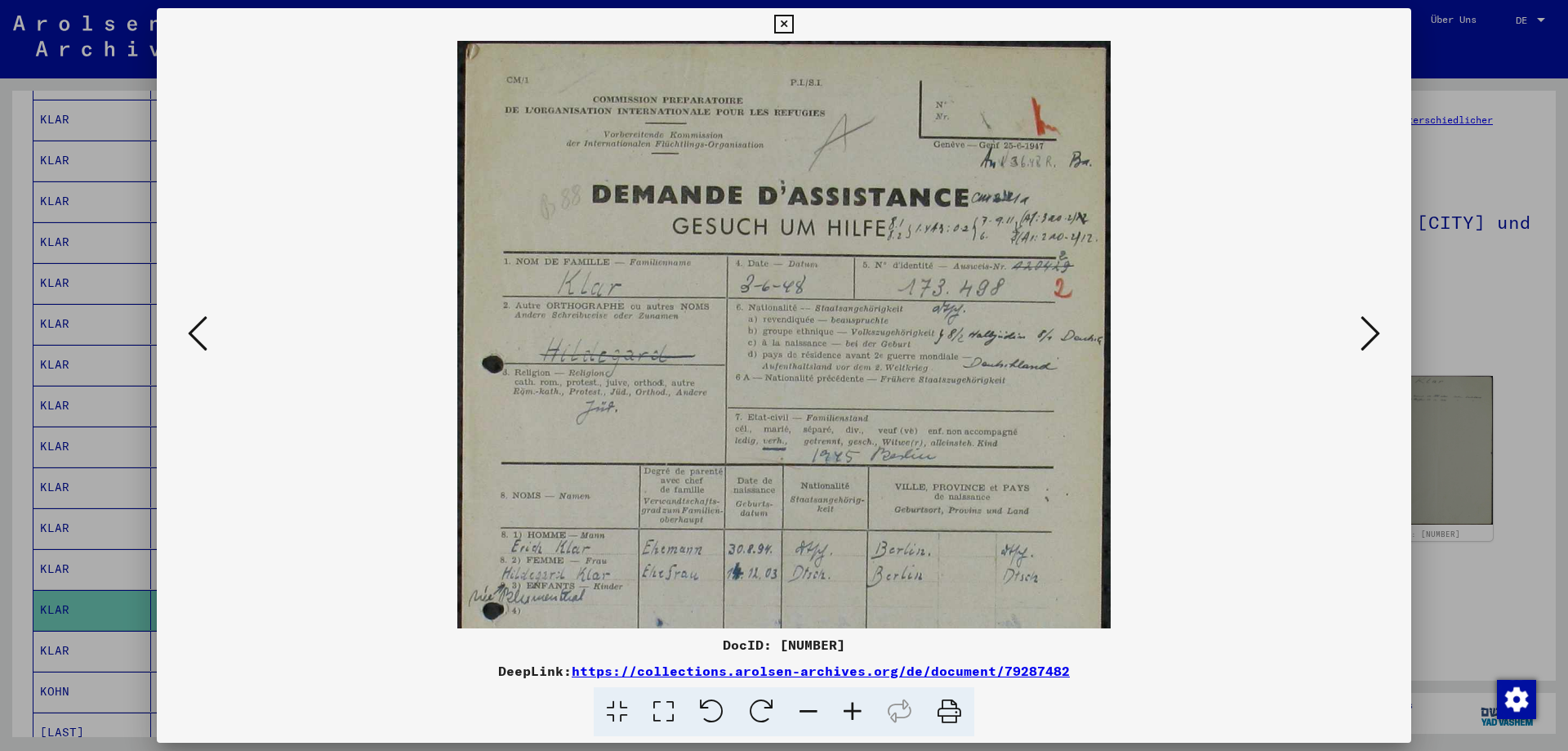 click at bounding box center [1370, 333] 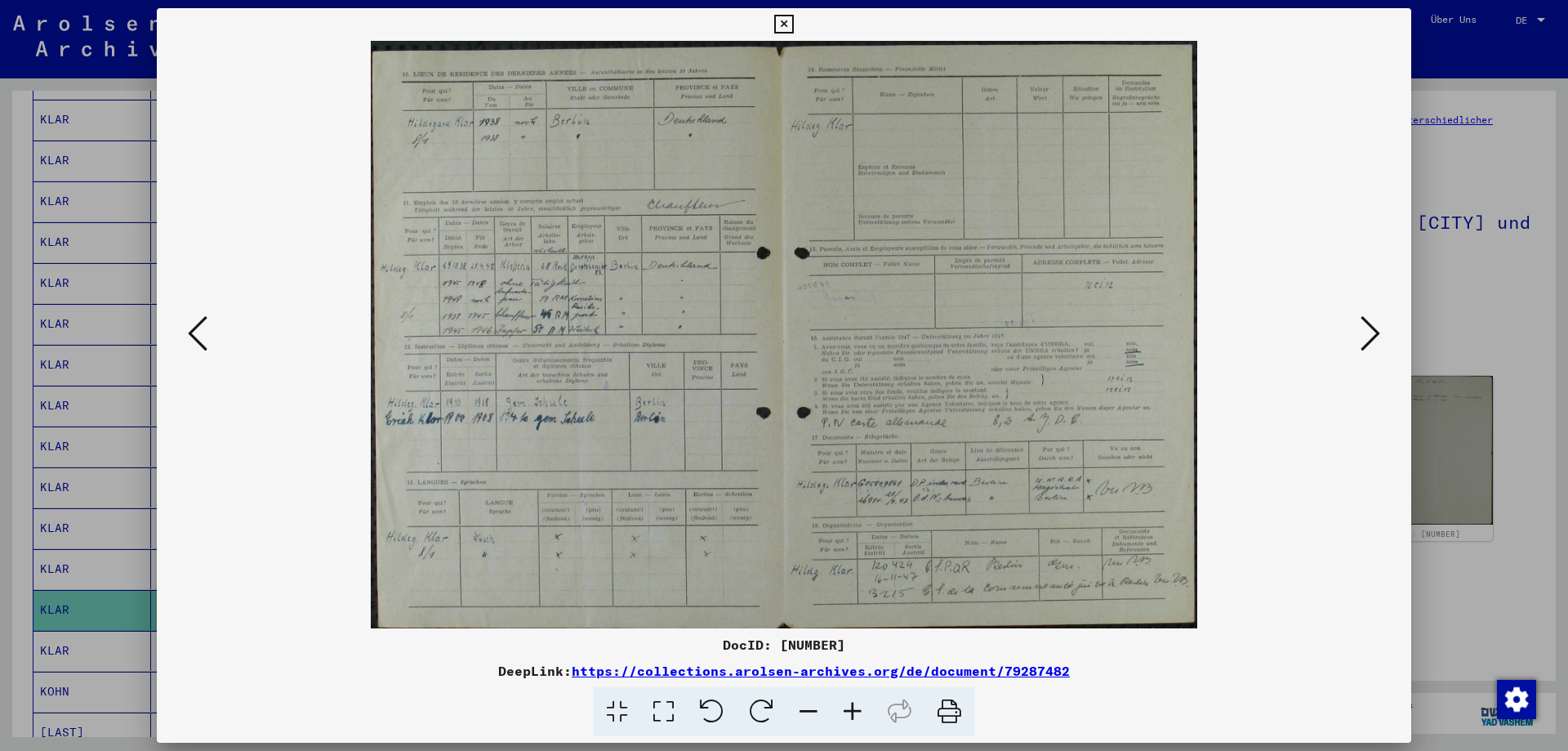 click at bounding box center (853, 712) 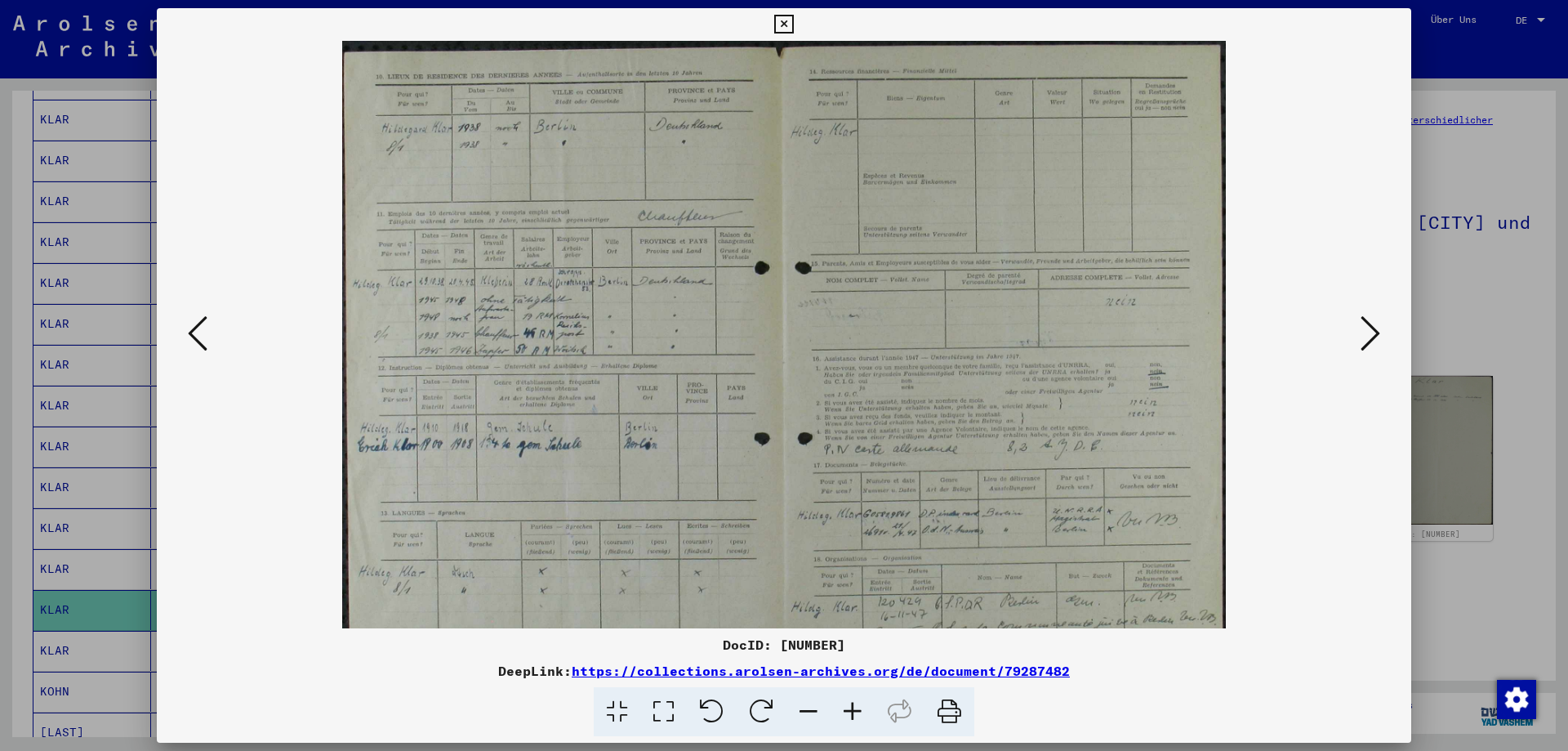 click at bounding box center (853, 712) 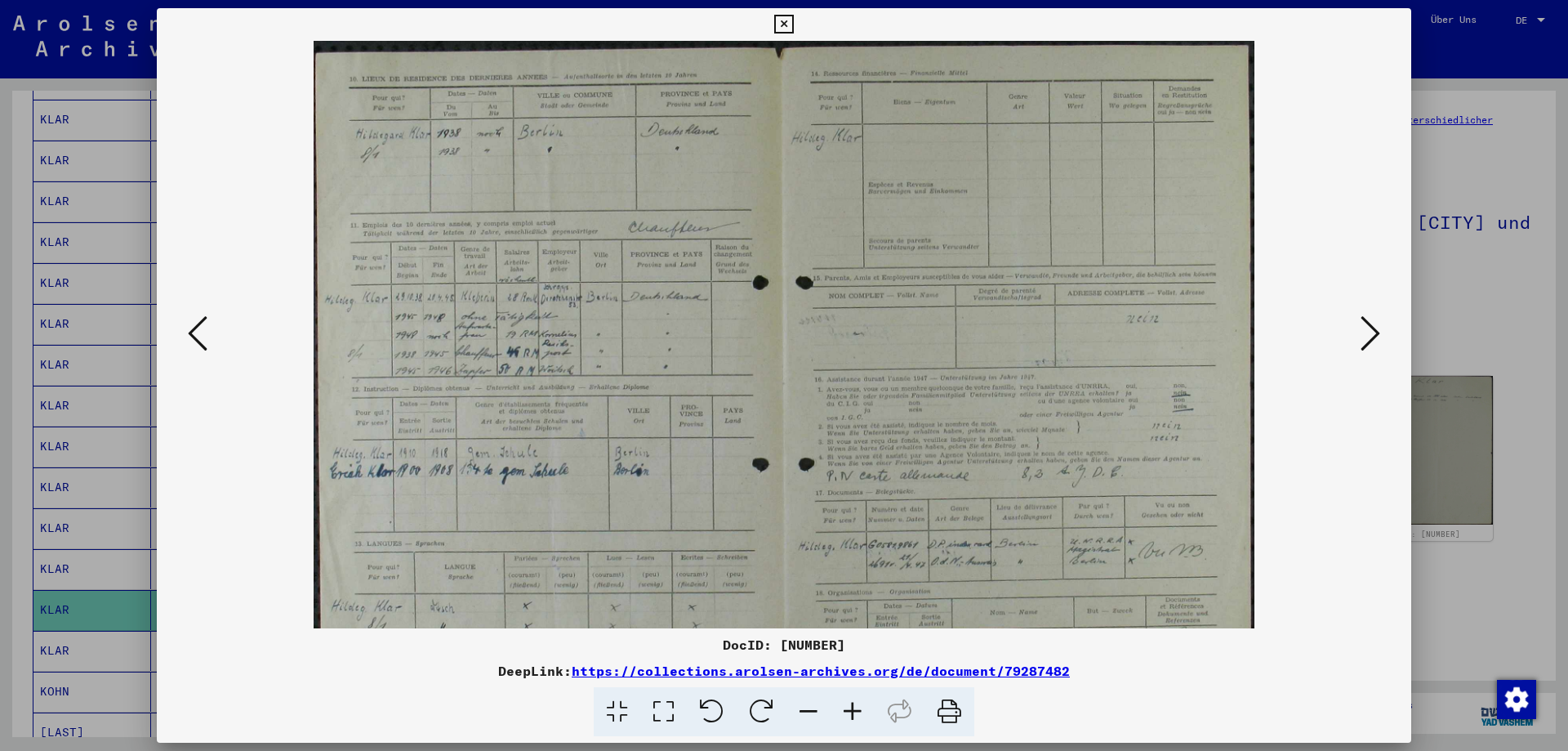 click at bounding box center [853, 712] 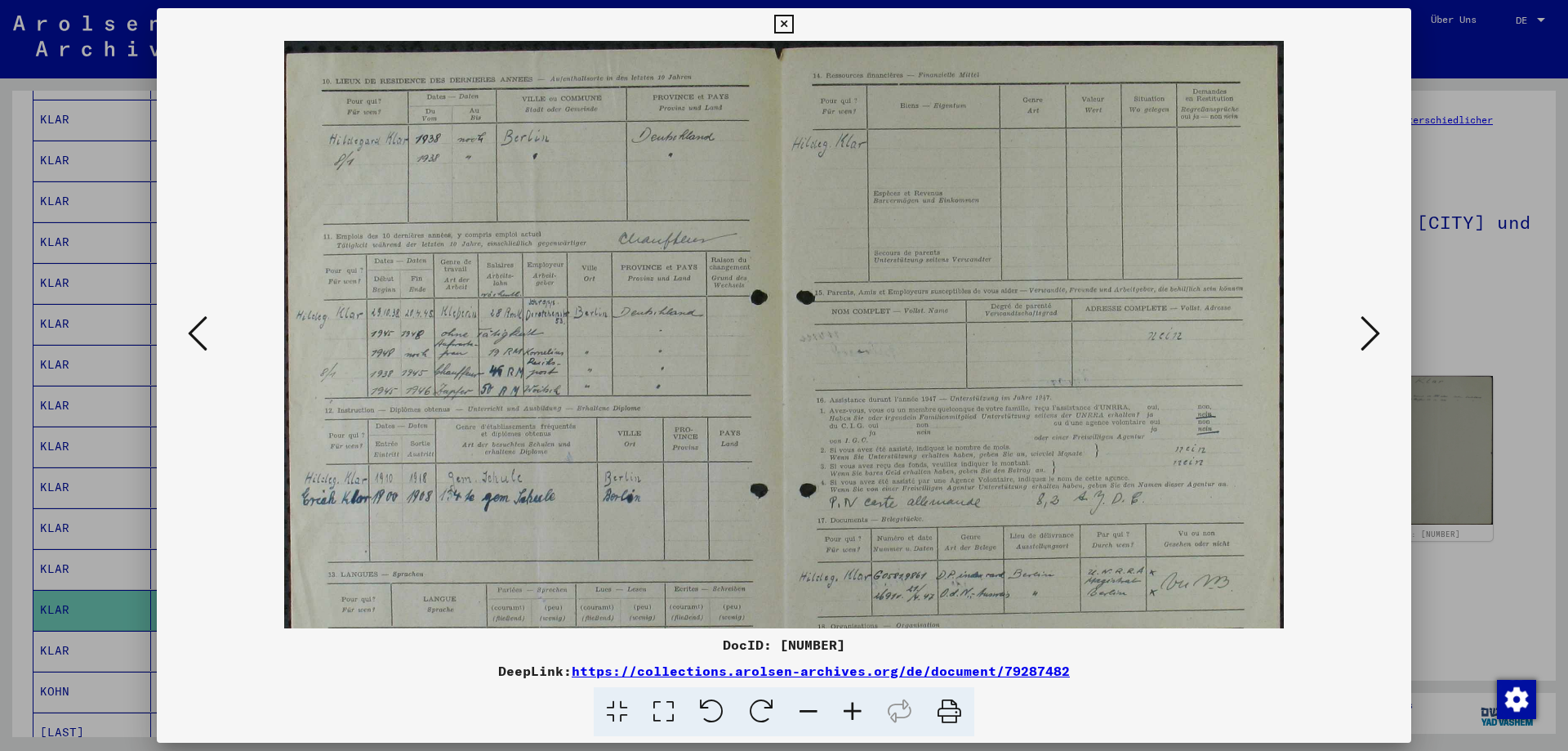 click at bounding box center (853, 712) 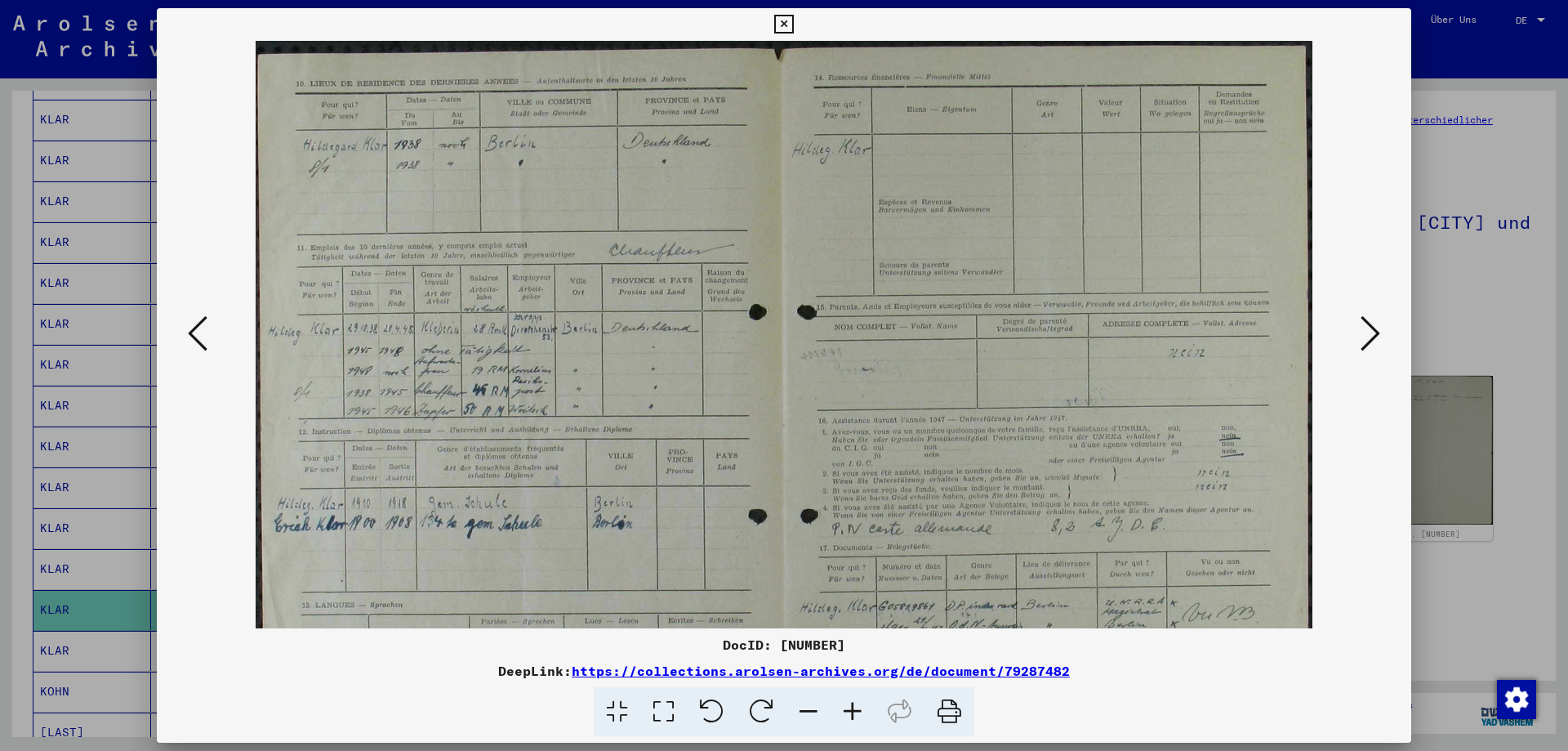 click at bounding box center (853, 712) 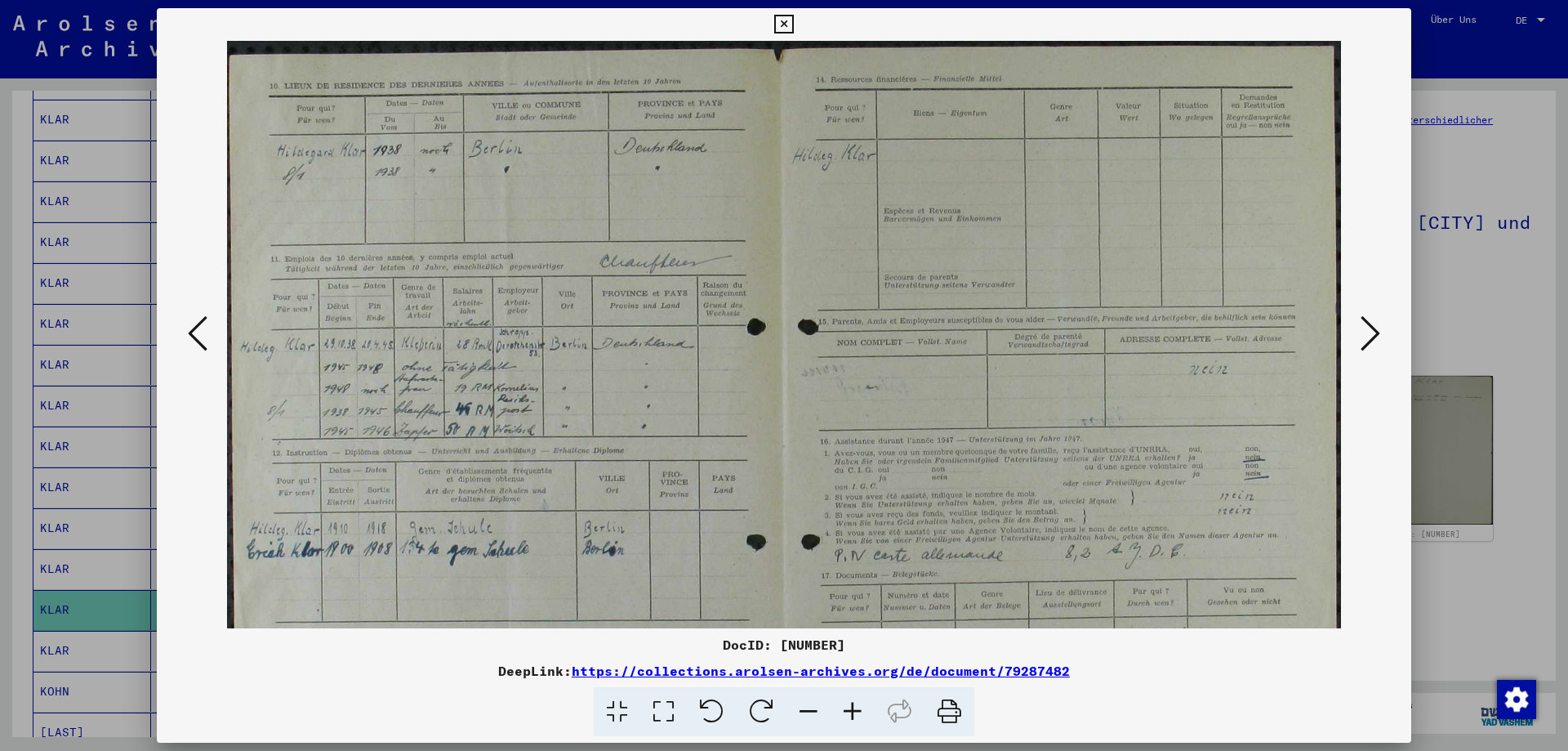 click at bounding box center [853, 712] 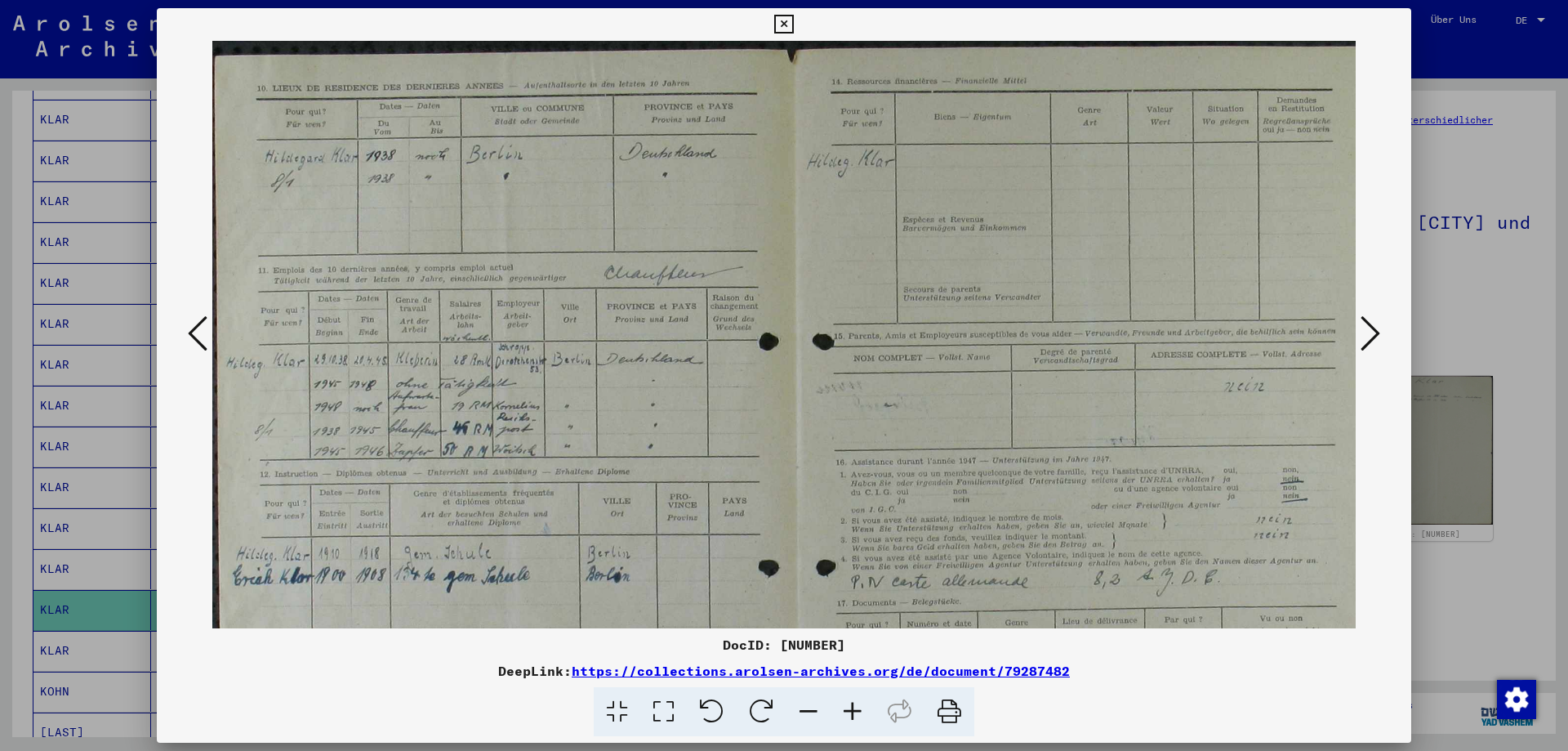 click at bounding box center (853, 712) 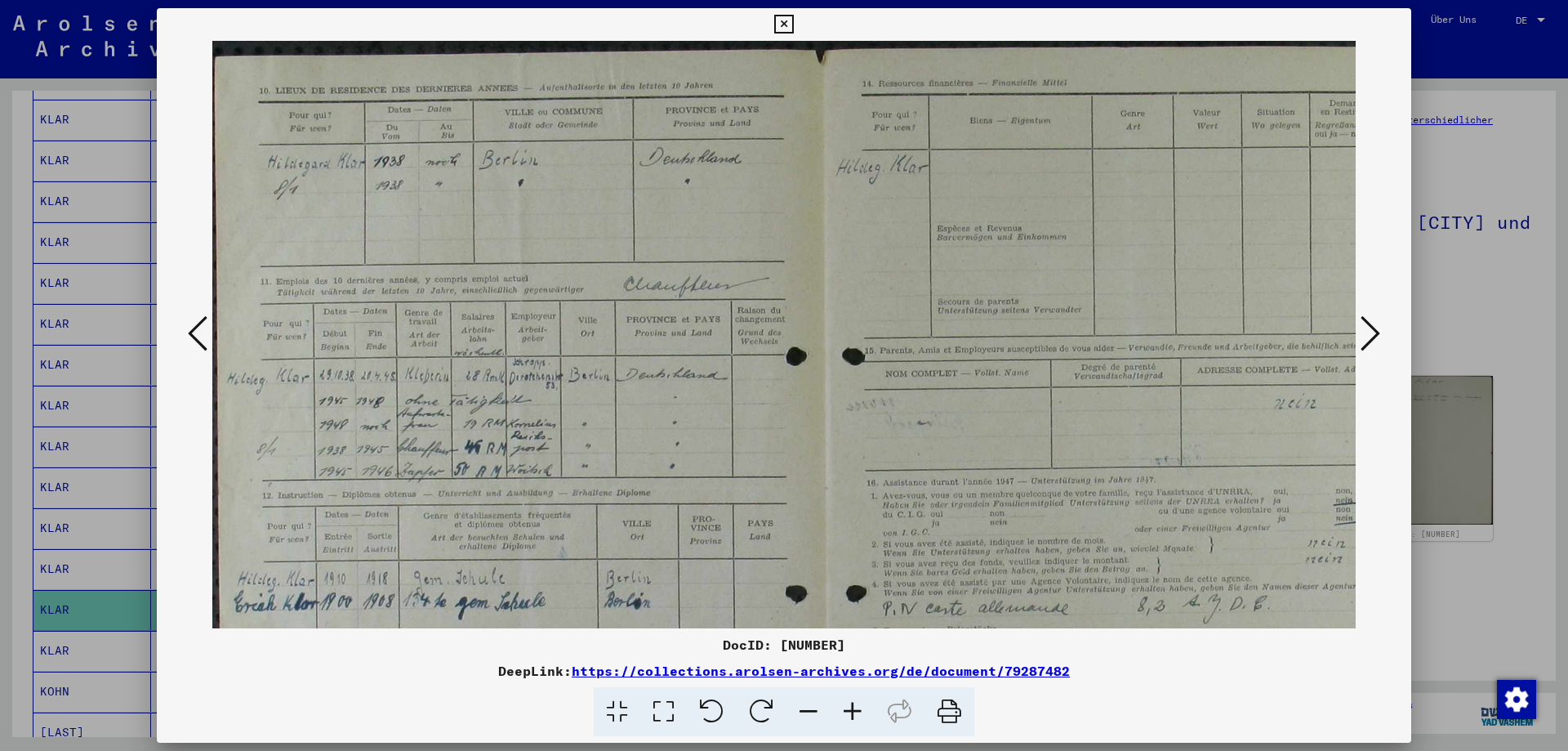 click at bounding box center (853, 712) 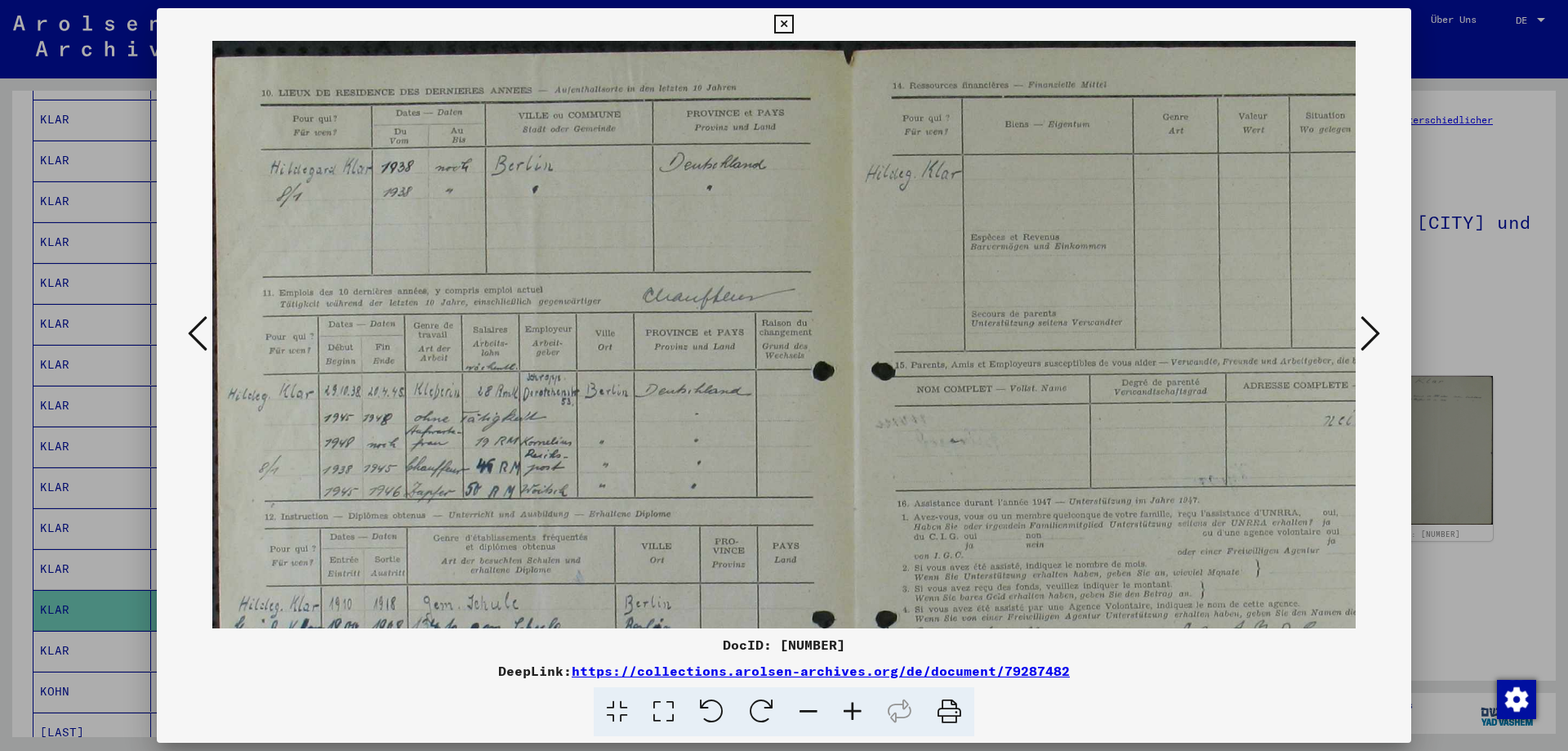 click at bounding box center [1370, 333] 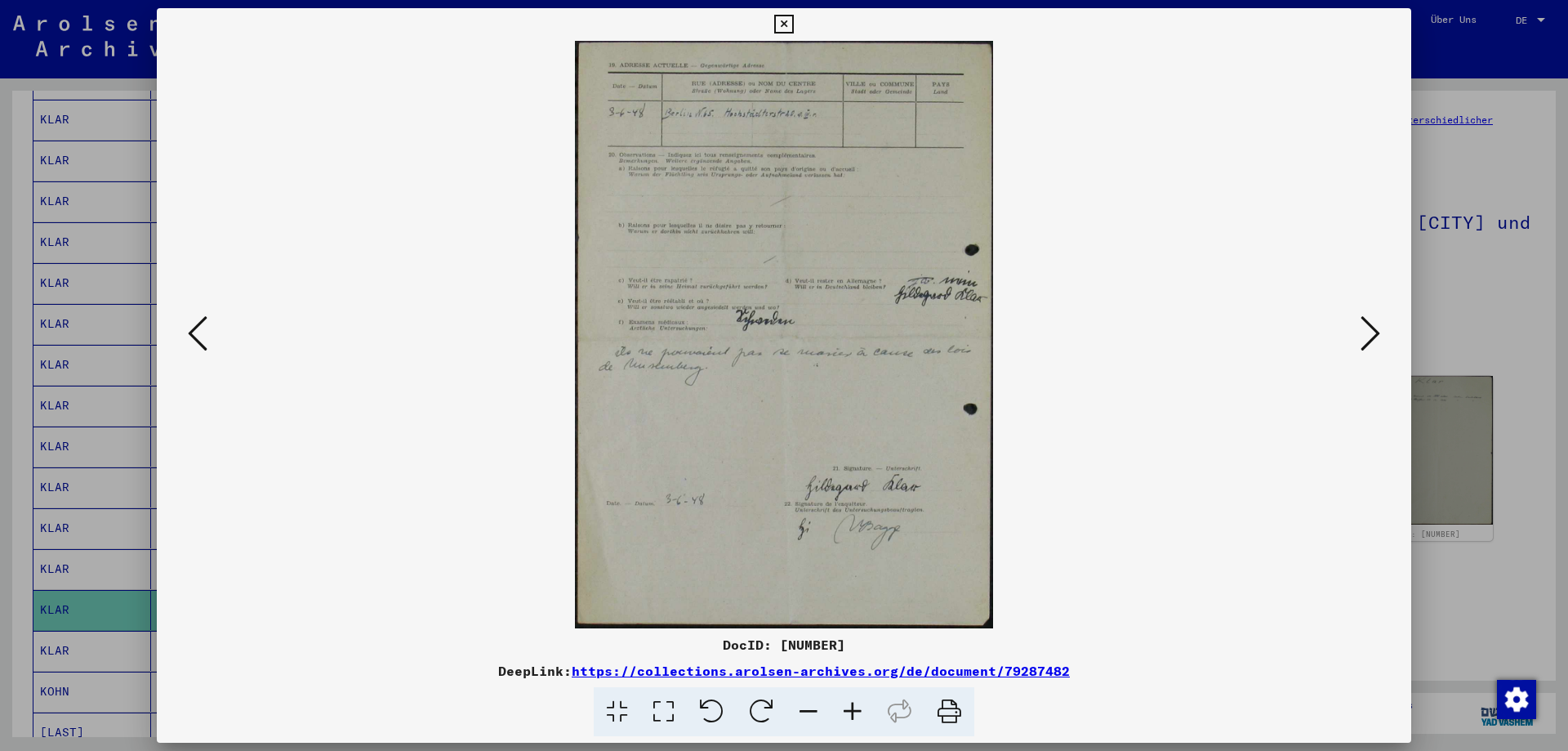 click at bounding box center [853, 712] 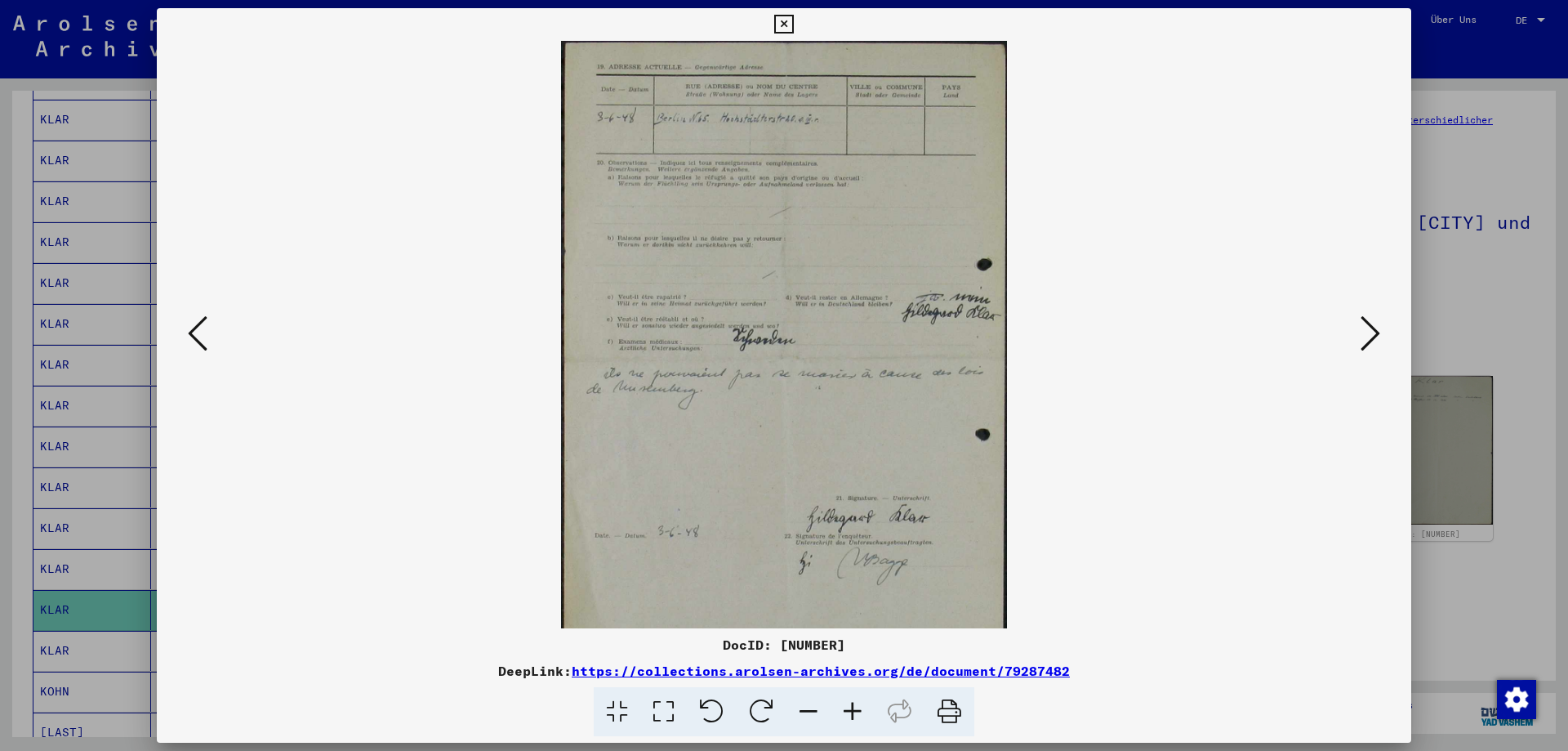 click at bounding box center [853, 712] 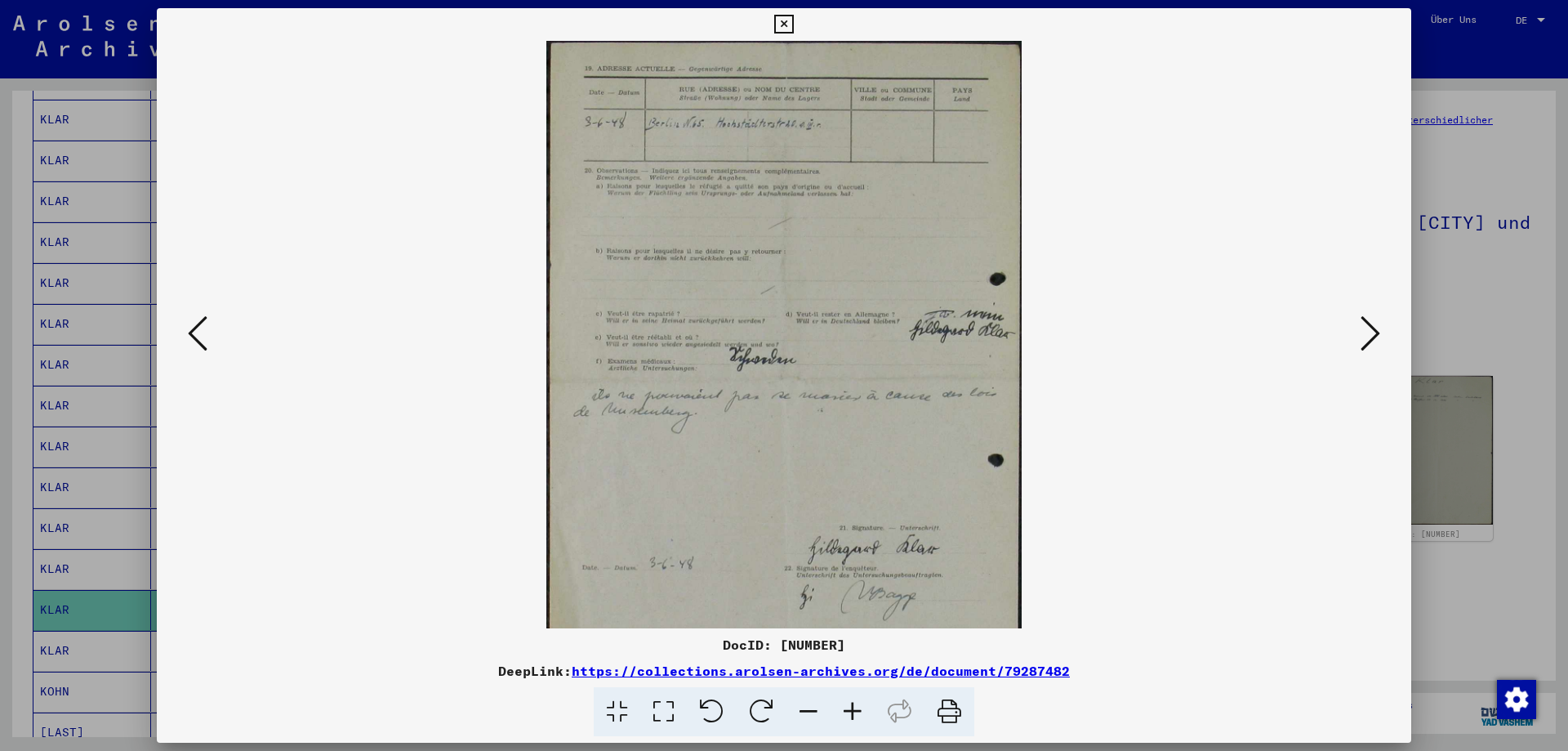 click at bounding box center [853, 712] 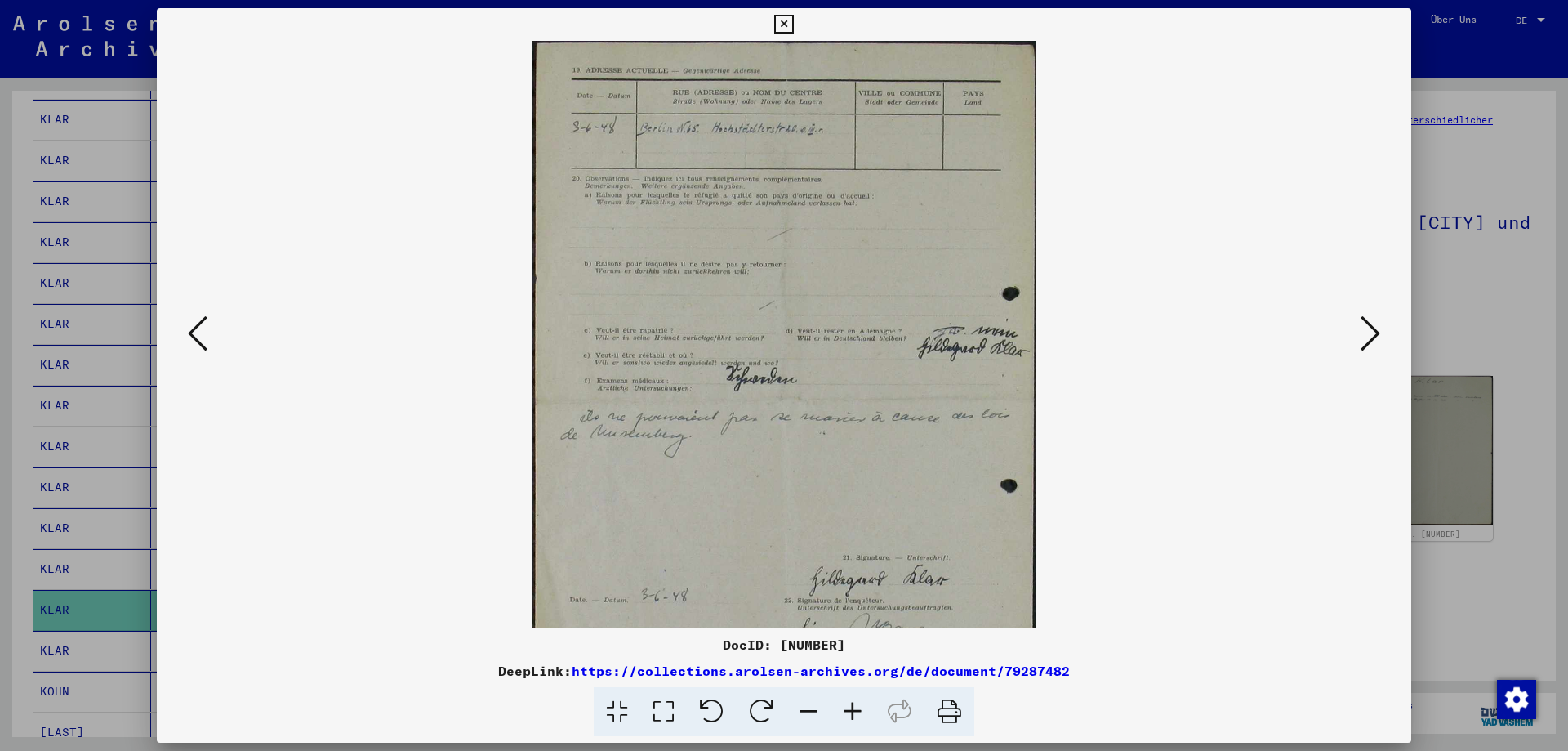 click at bounding box center [853, 712] 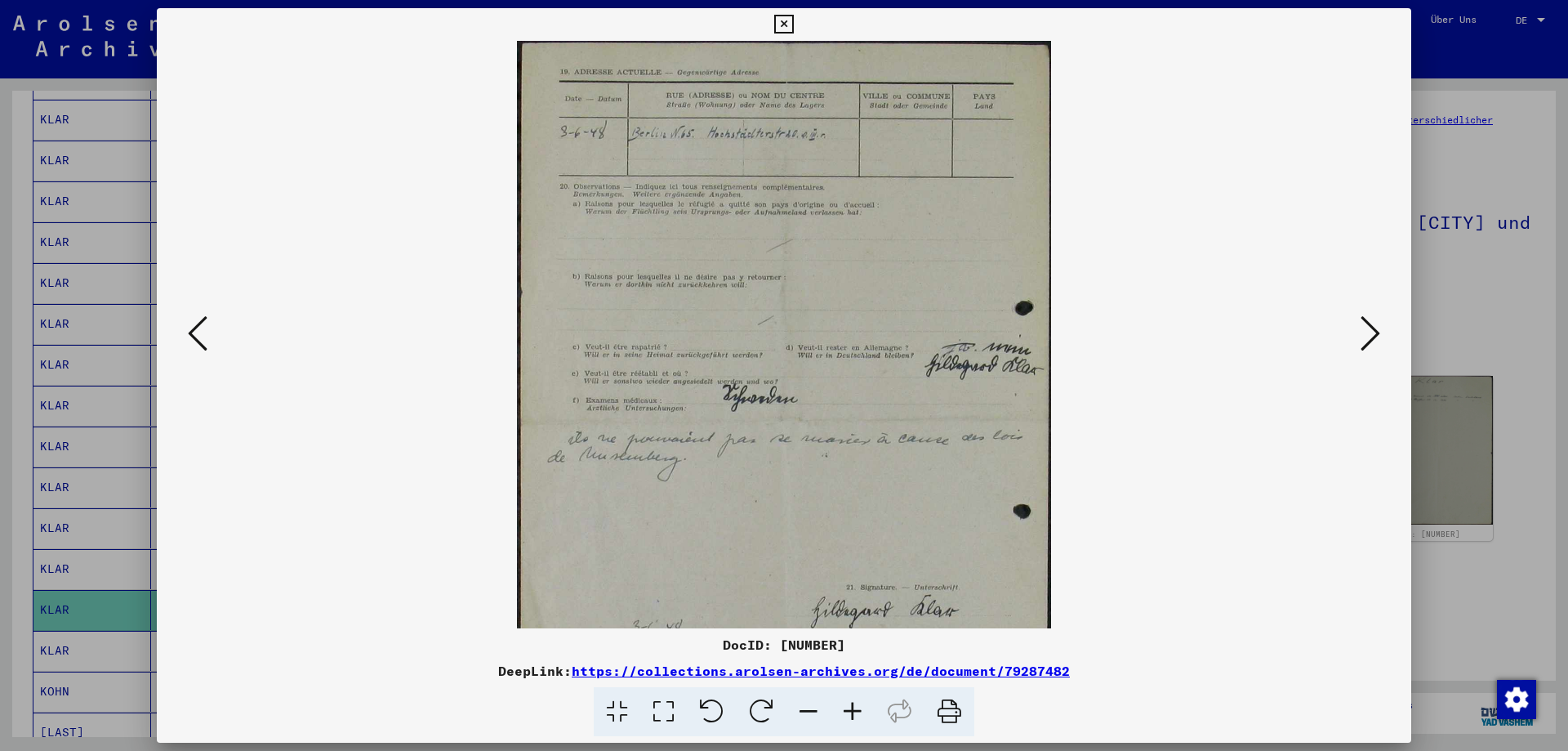 click at bounding box center (853, 712) 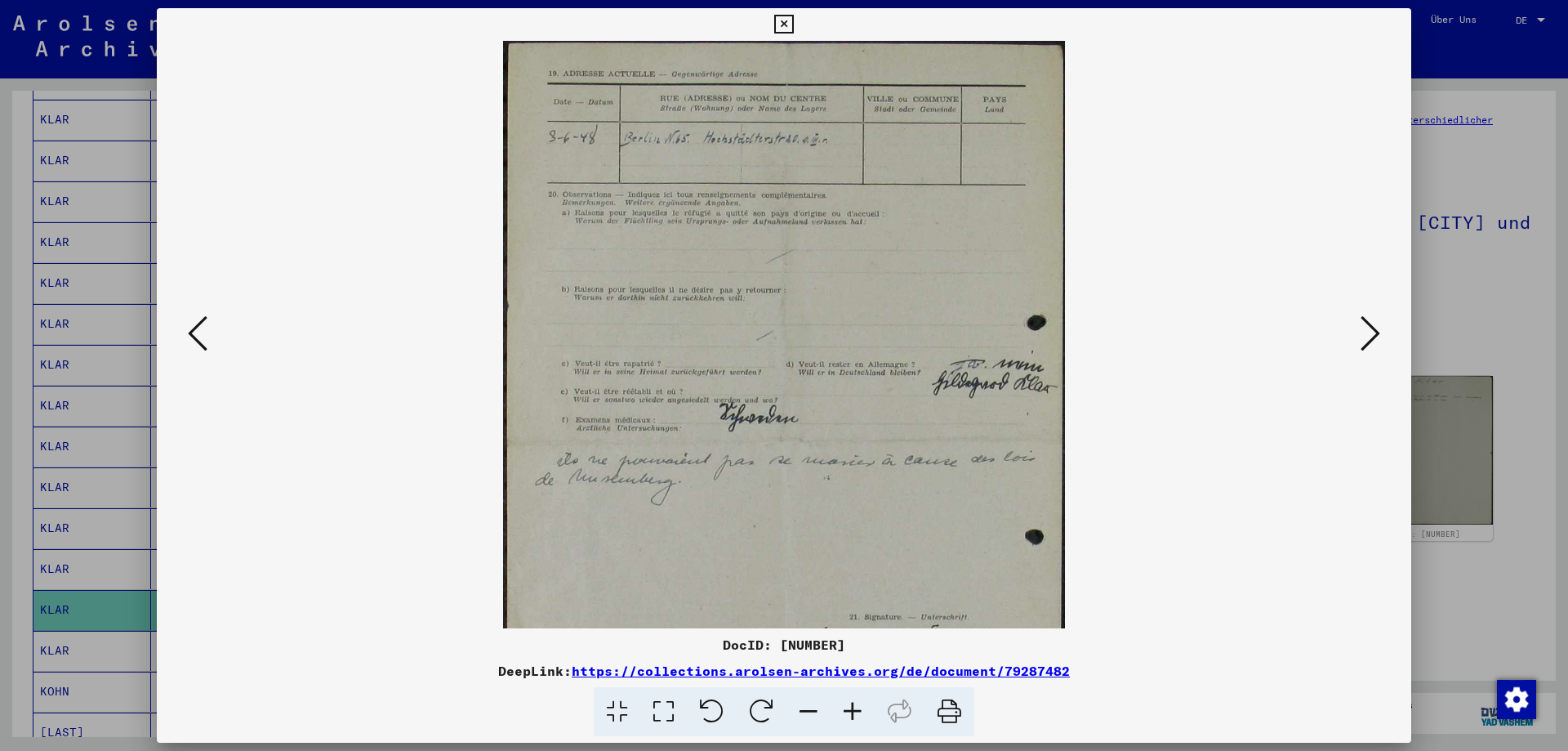 click at bounding box center (853, 712) 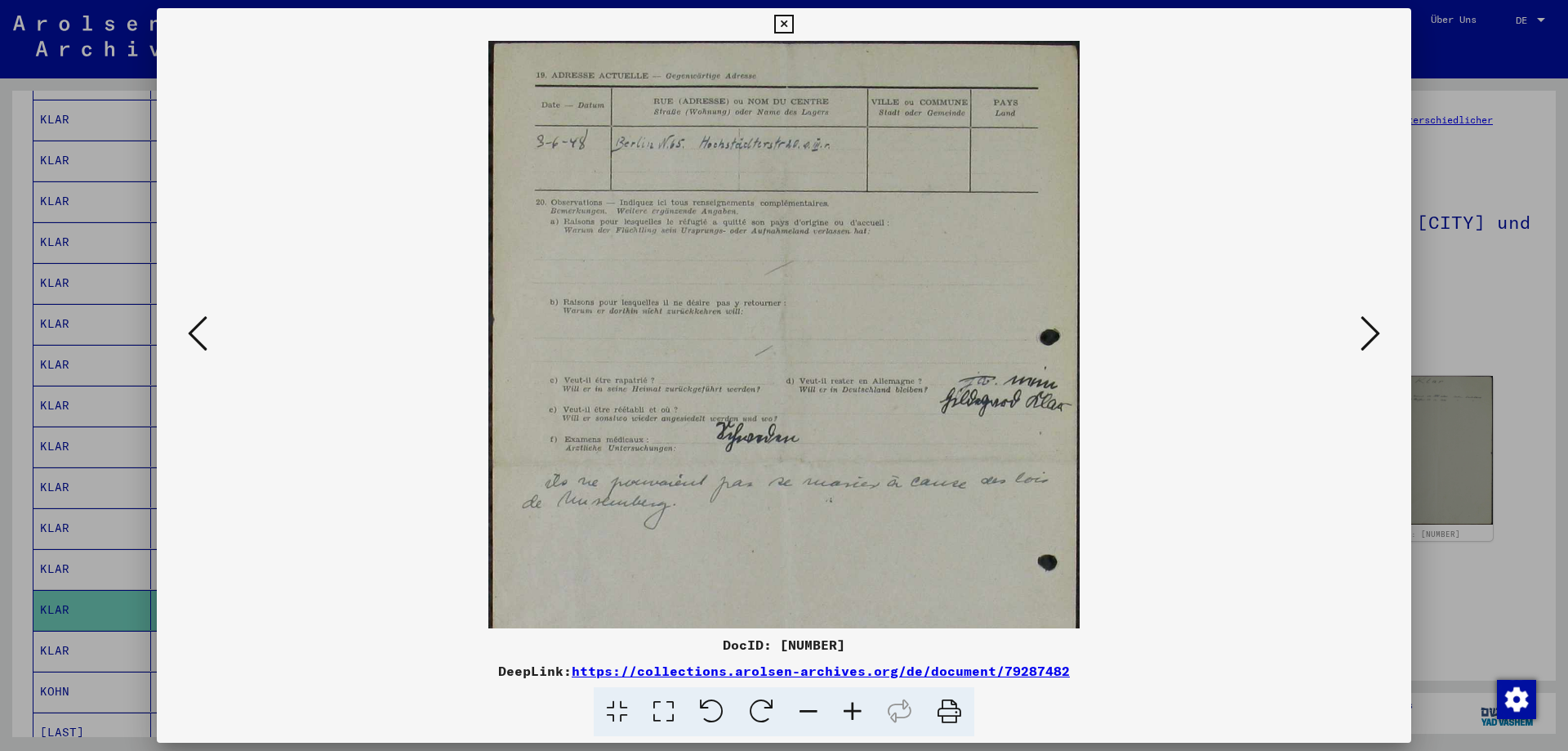 click at bounding box center [853, 712] 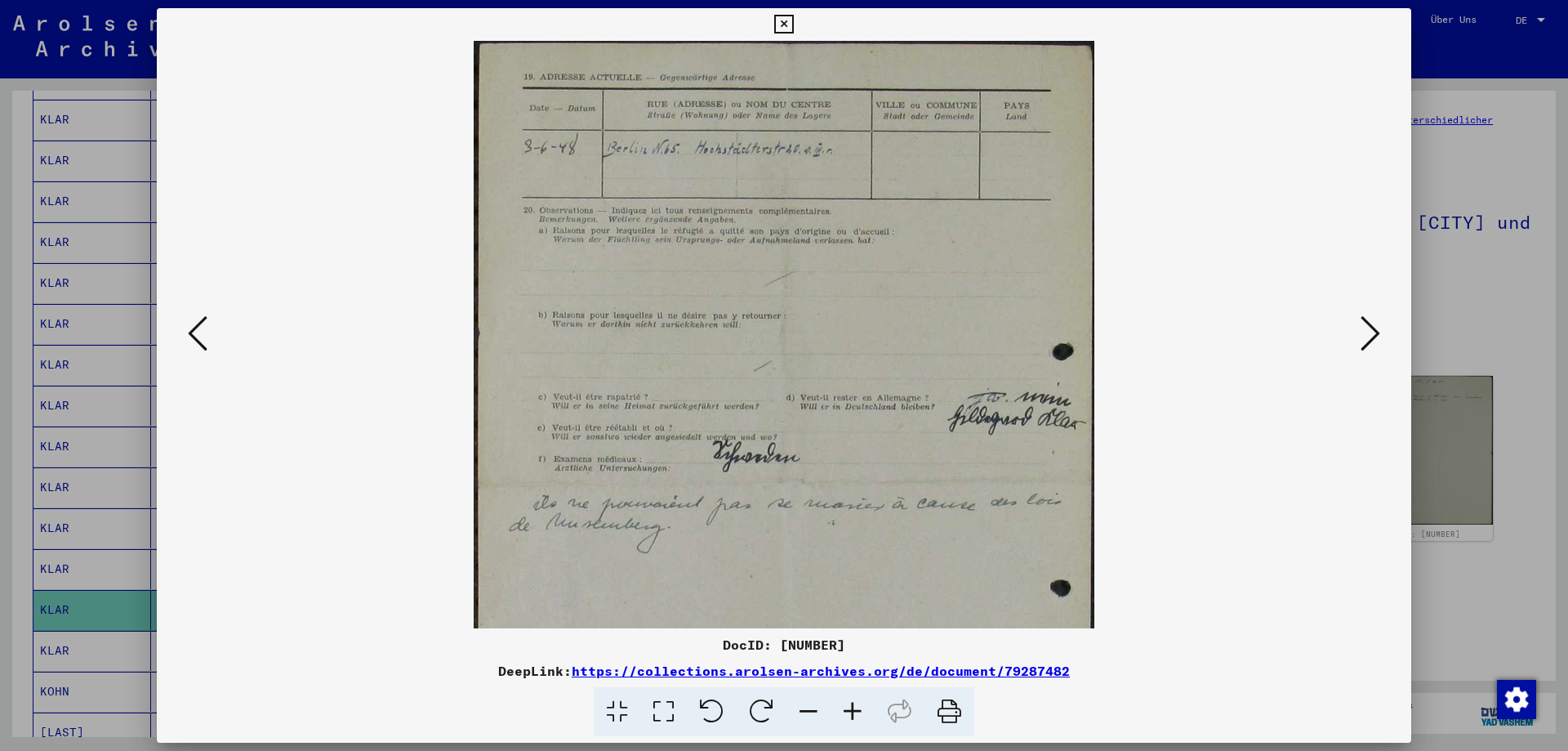 click at bounding box center (853, 712) 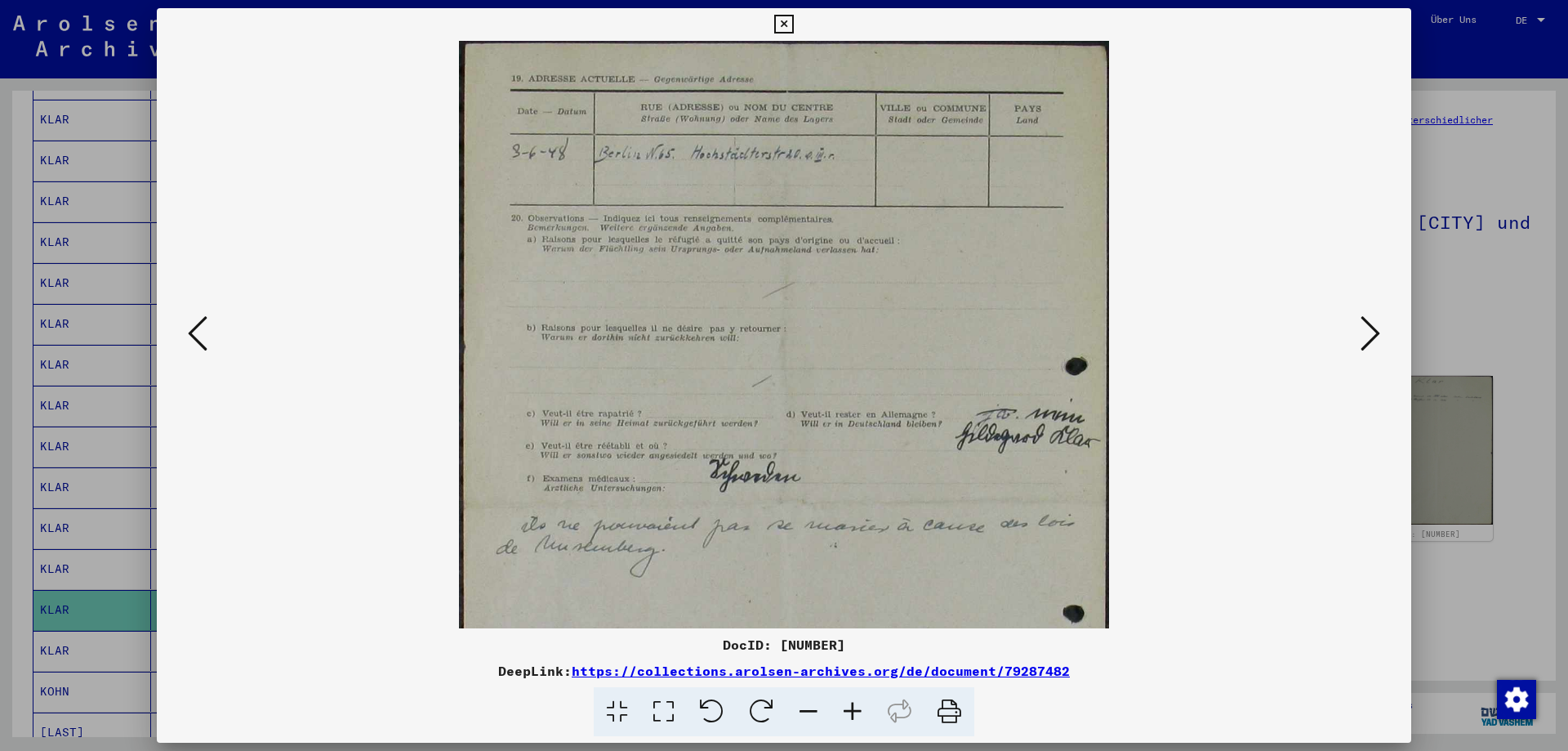 click at bounding box center [853, 712] 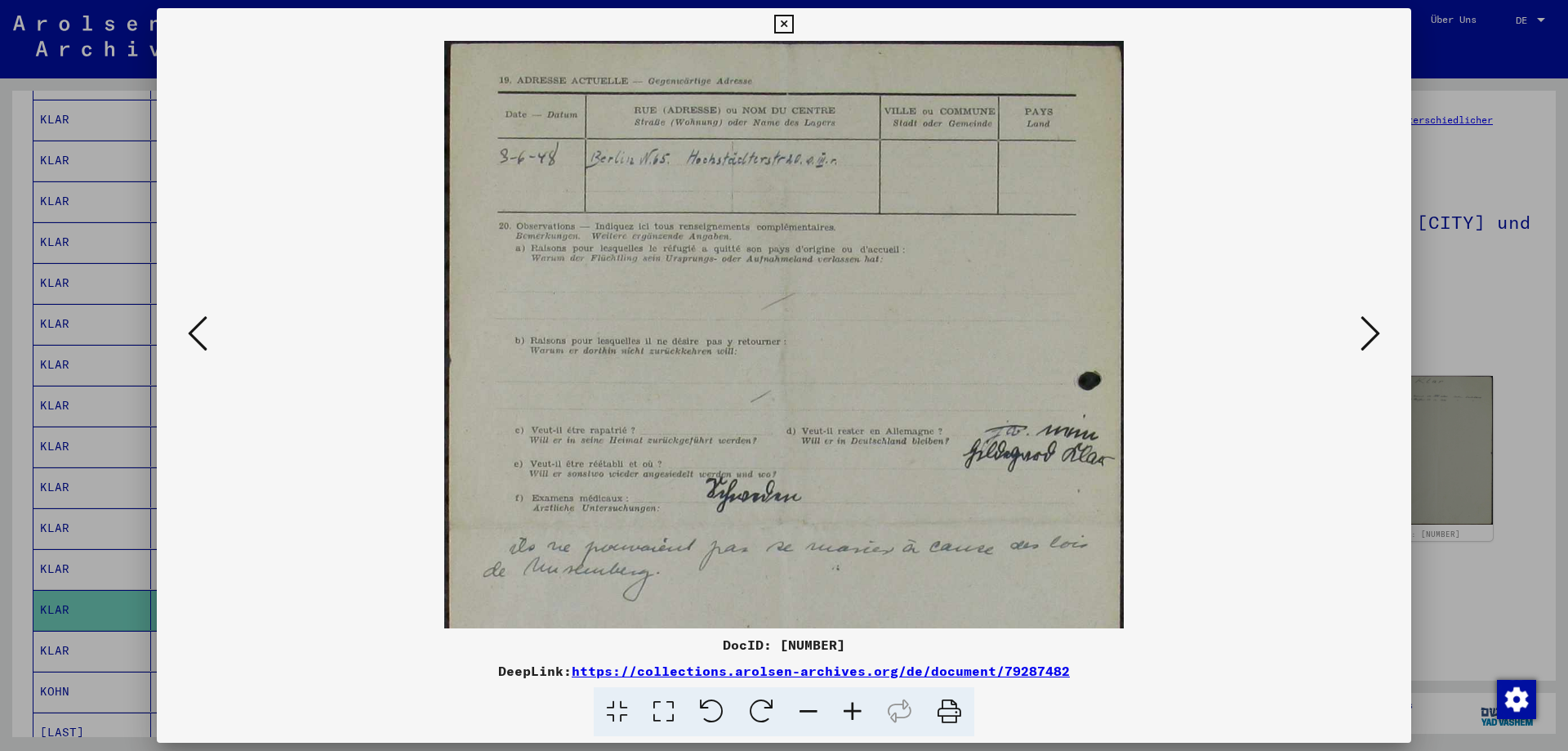 click at bounding box center [1370, 333] 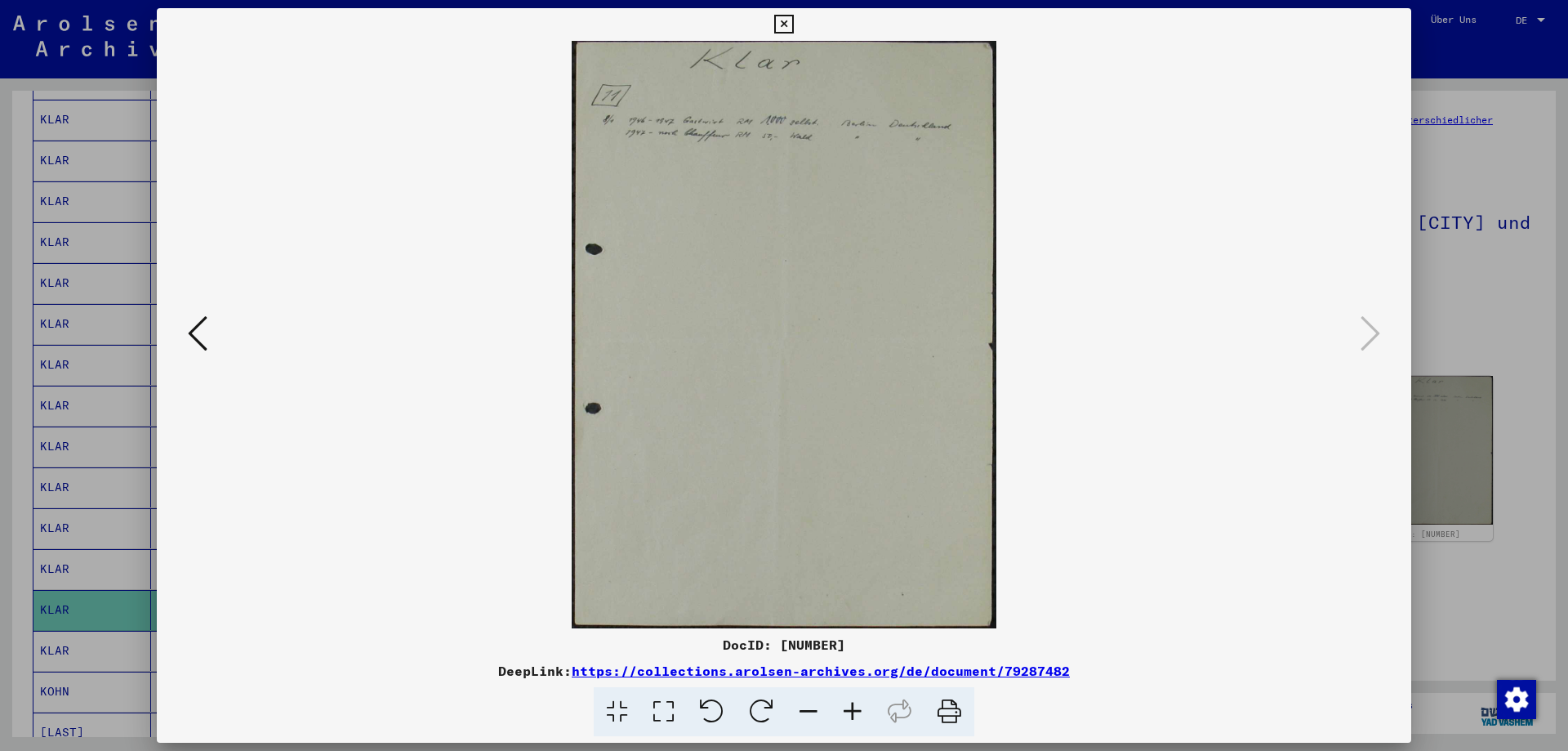 click at bounding box center [853, 712] 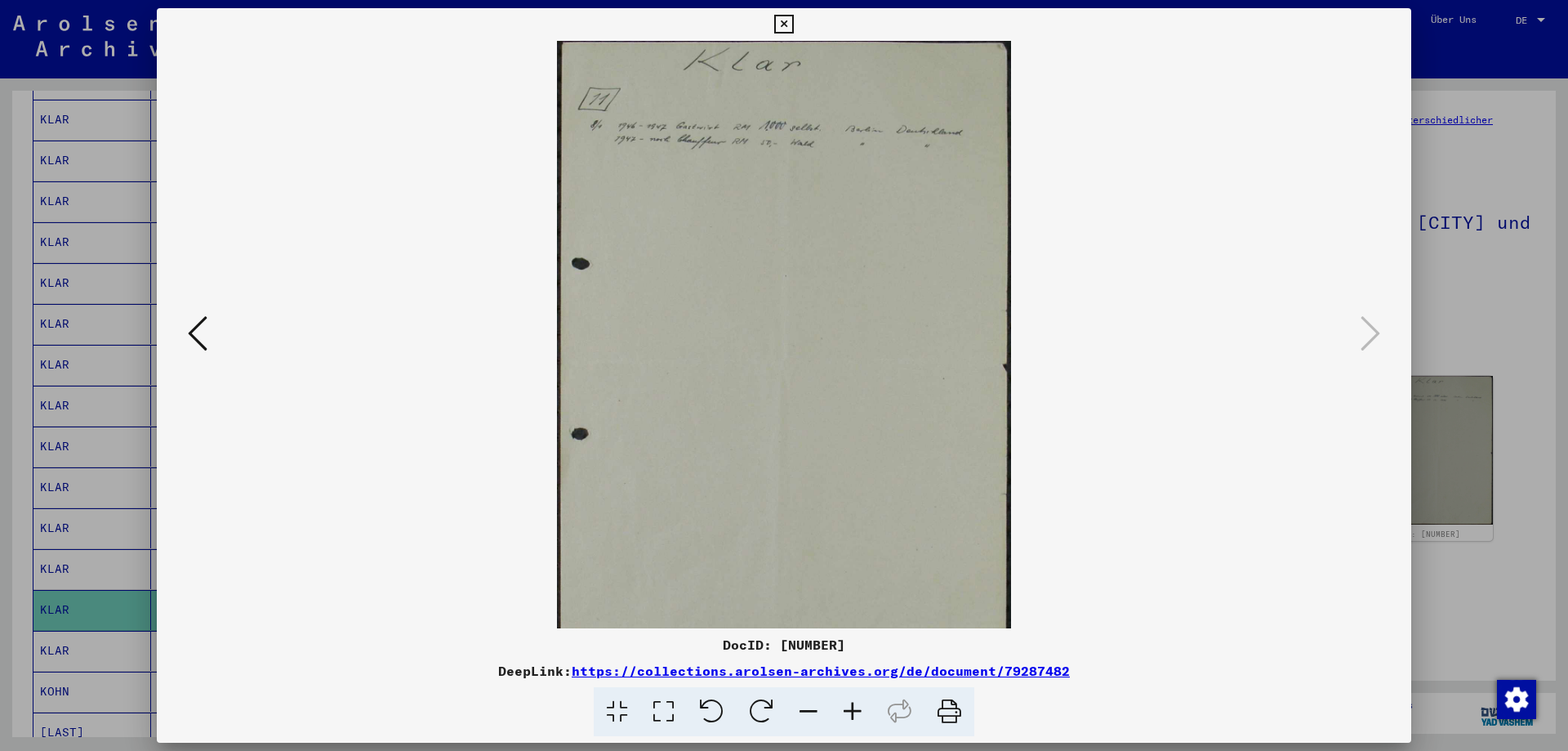 click at bounding box center (853, 712) 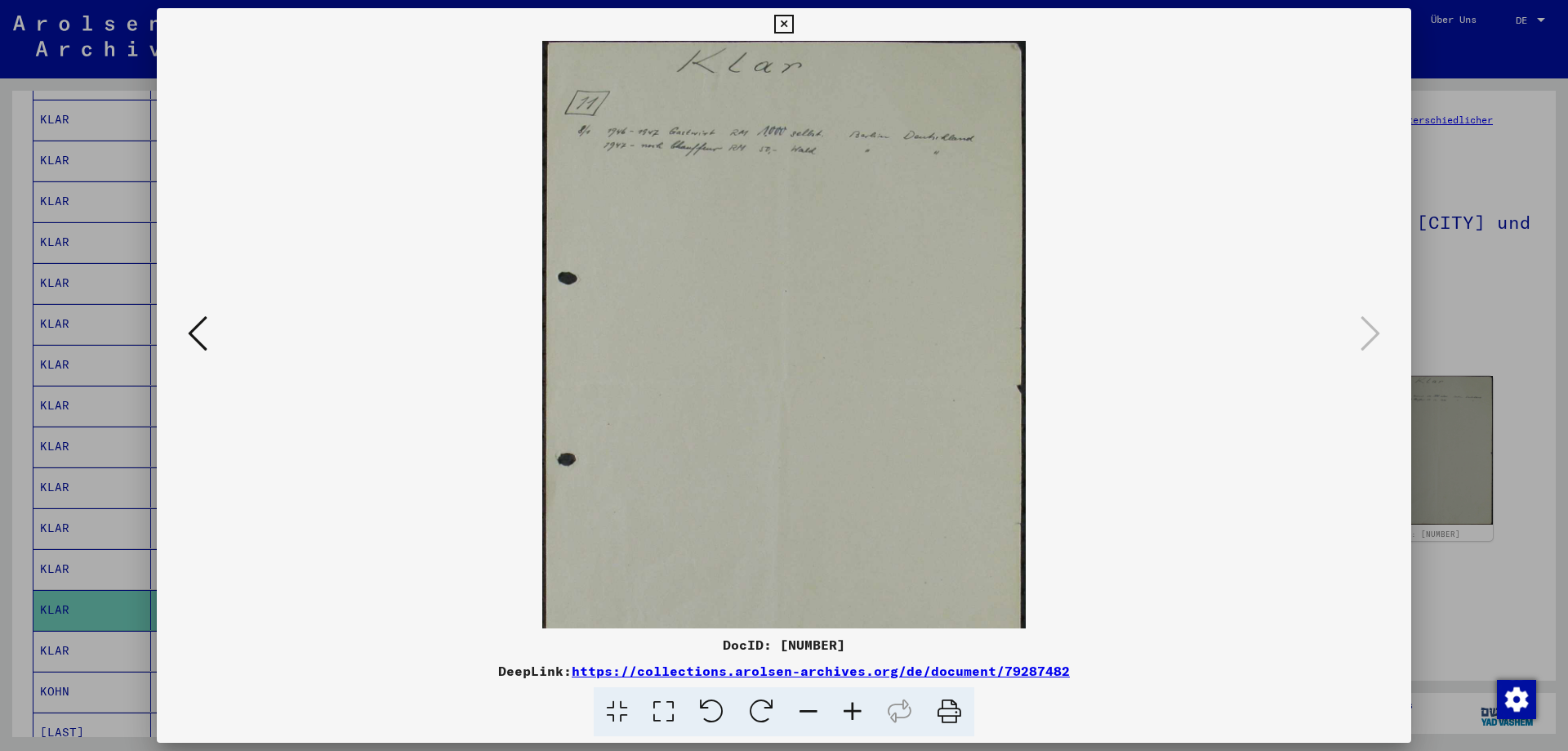 click at bounding box center [853, 712] 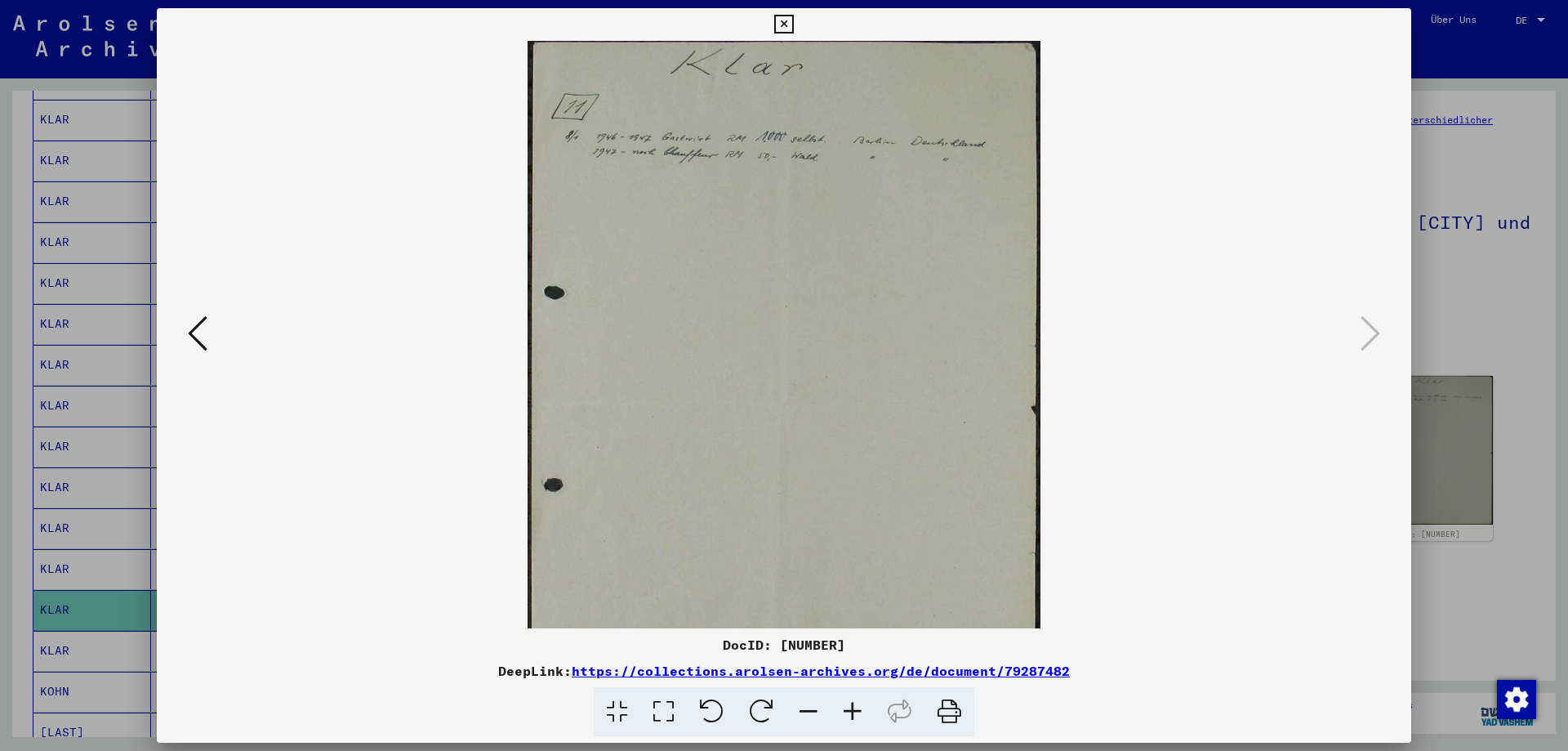 click at bounding box center [853, 712] 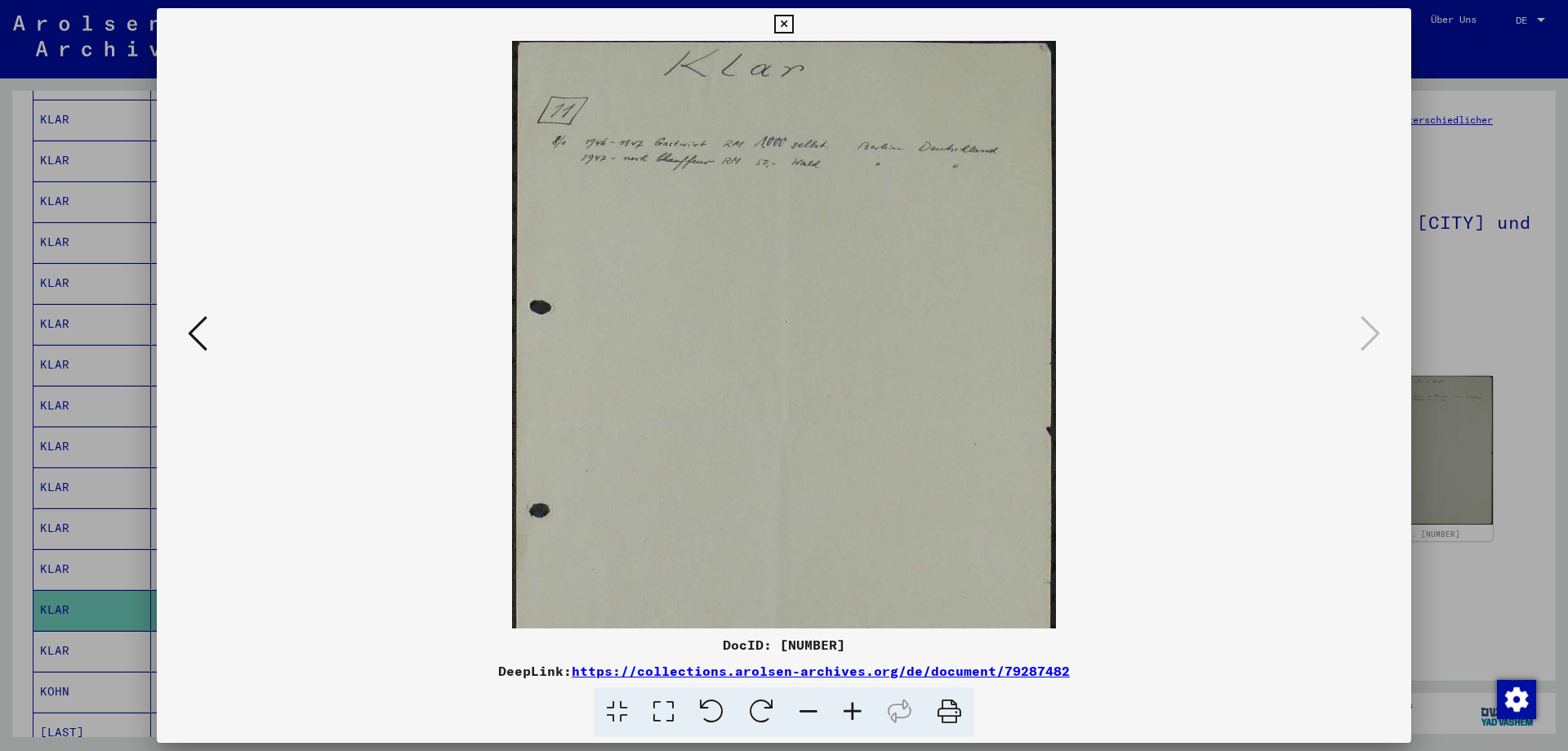 click at bounding box center [853, 712] 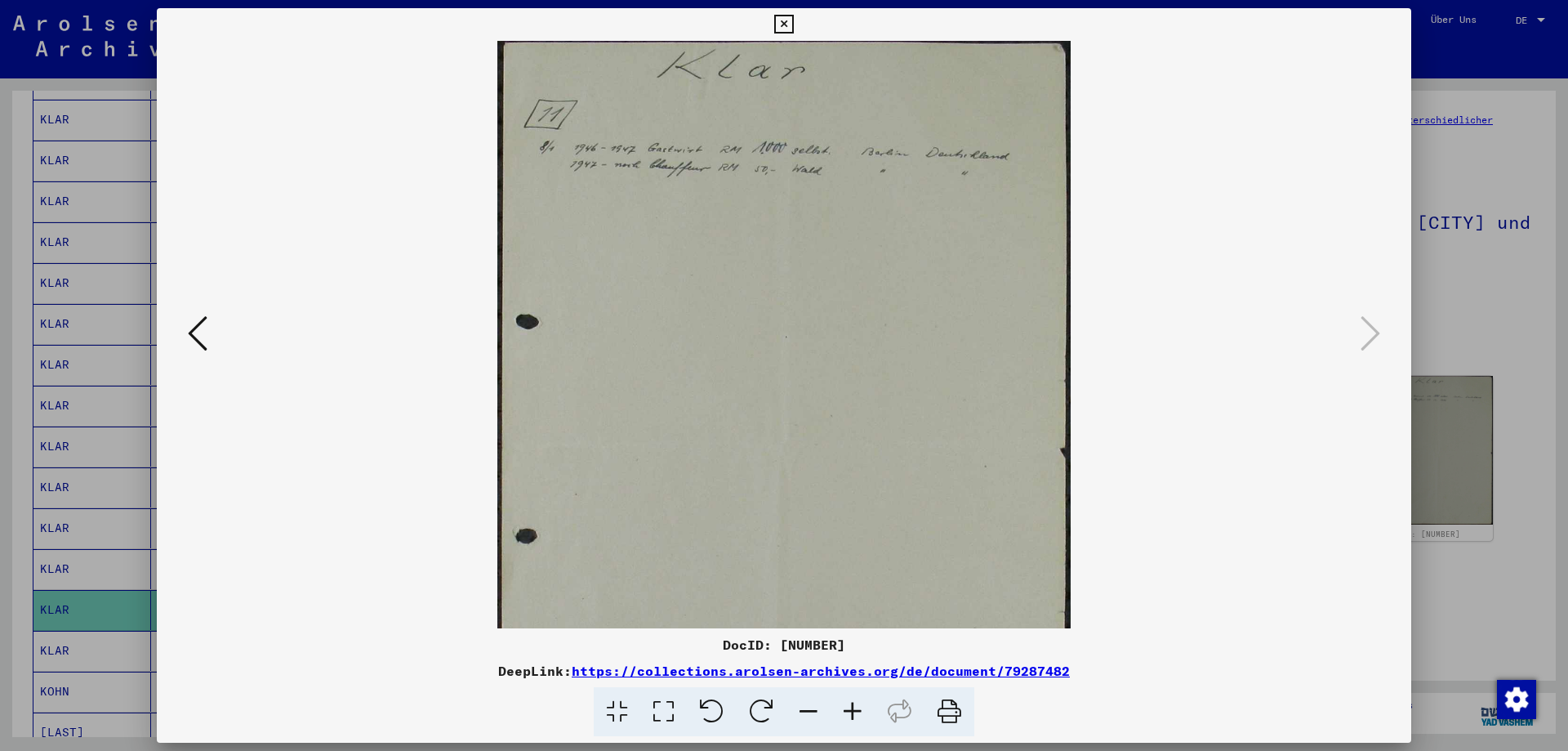 click at bounding box center [853, 712] 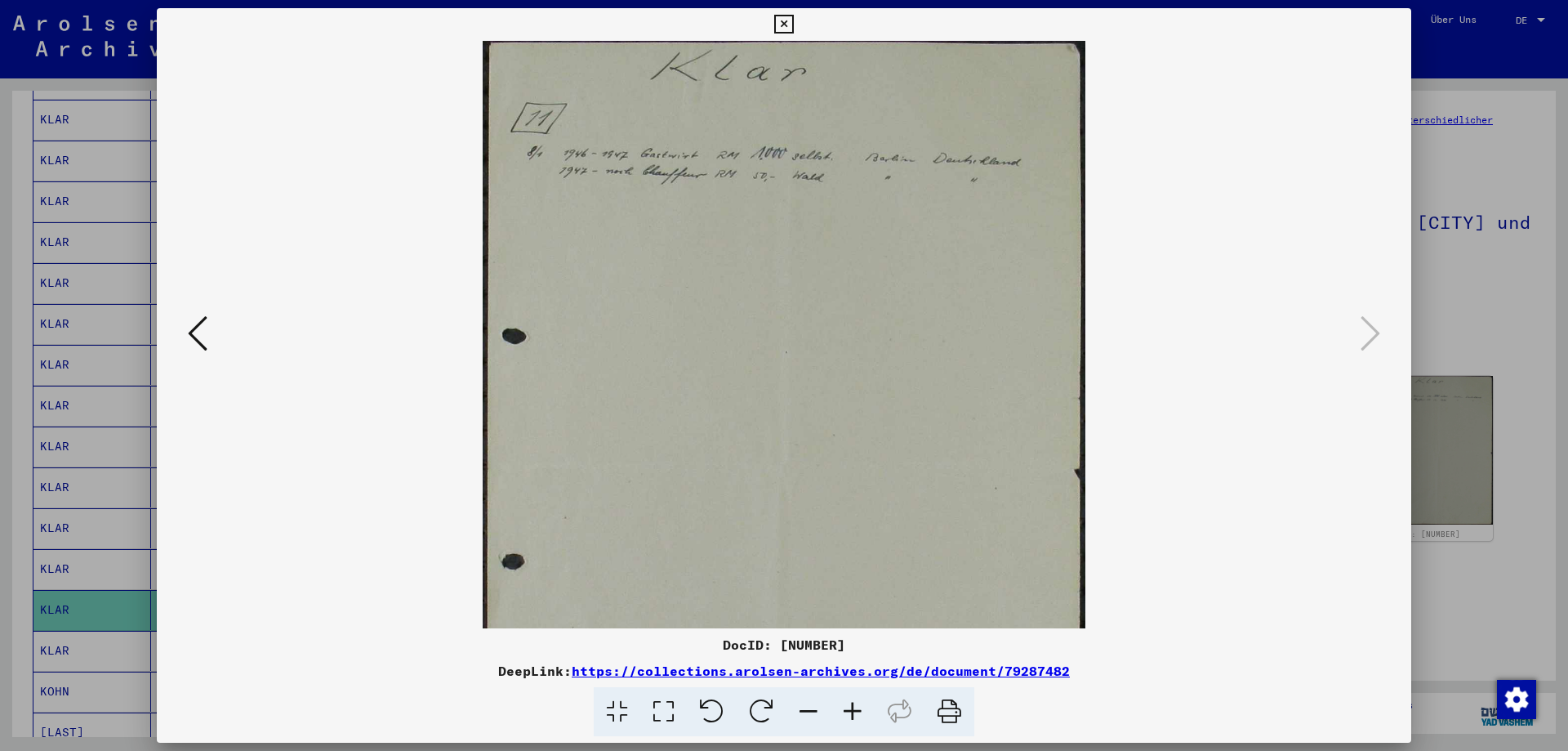 click at bounding box center (853, 712) 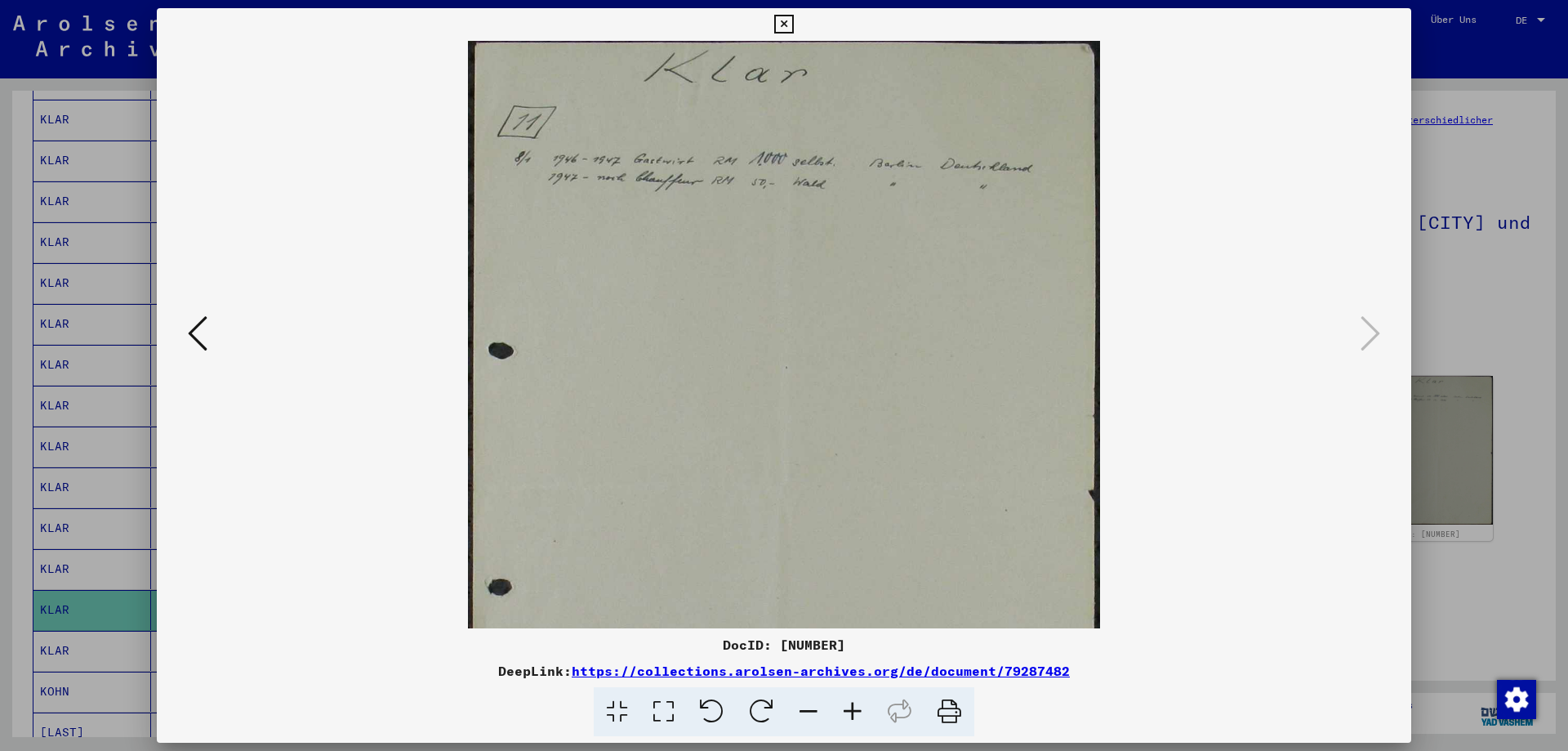 click at bounding box center [853, 712] 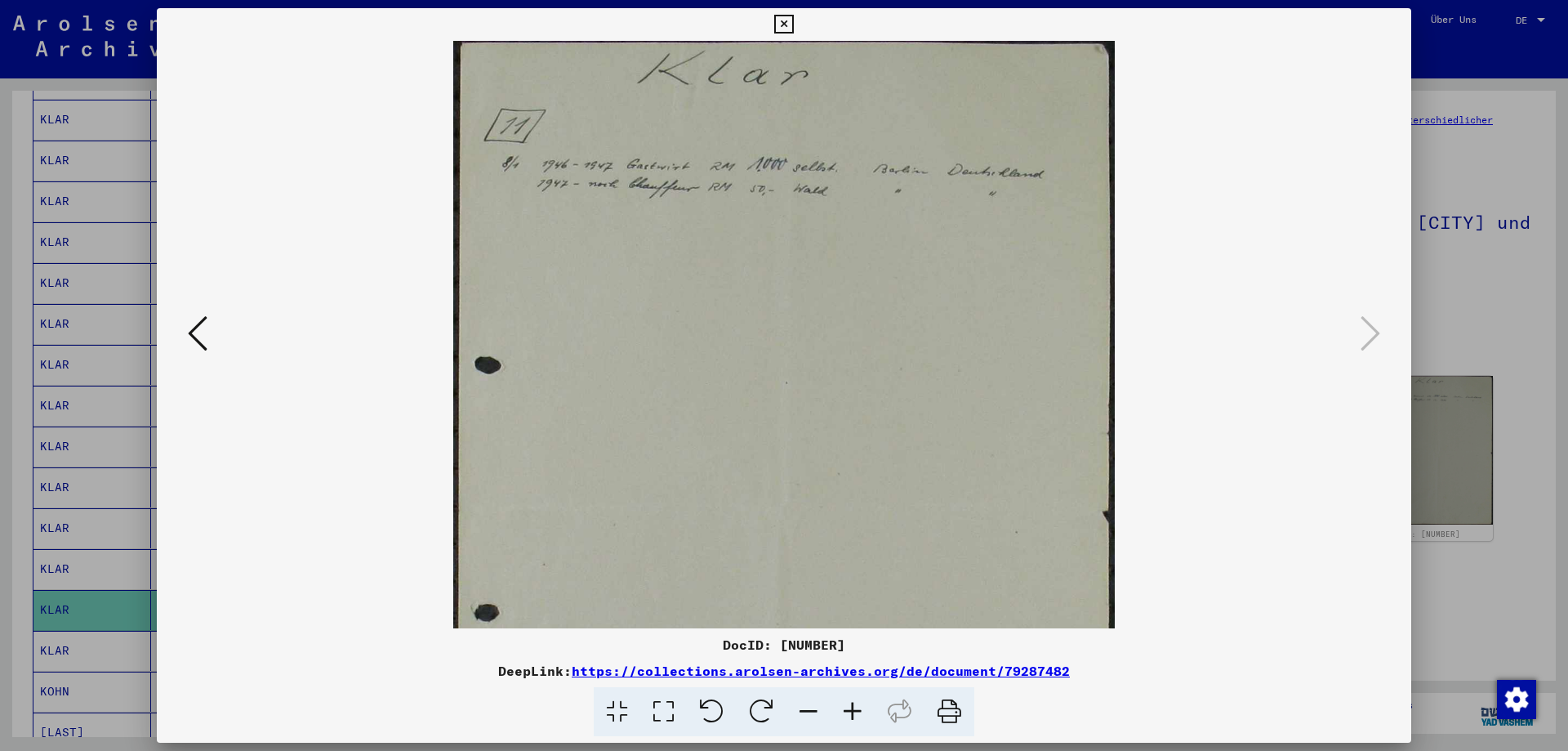click at bounding box center (853, 712) 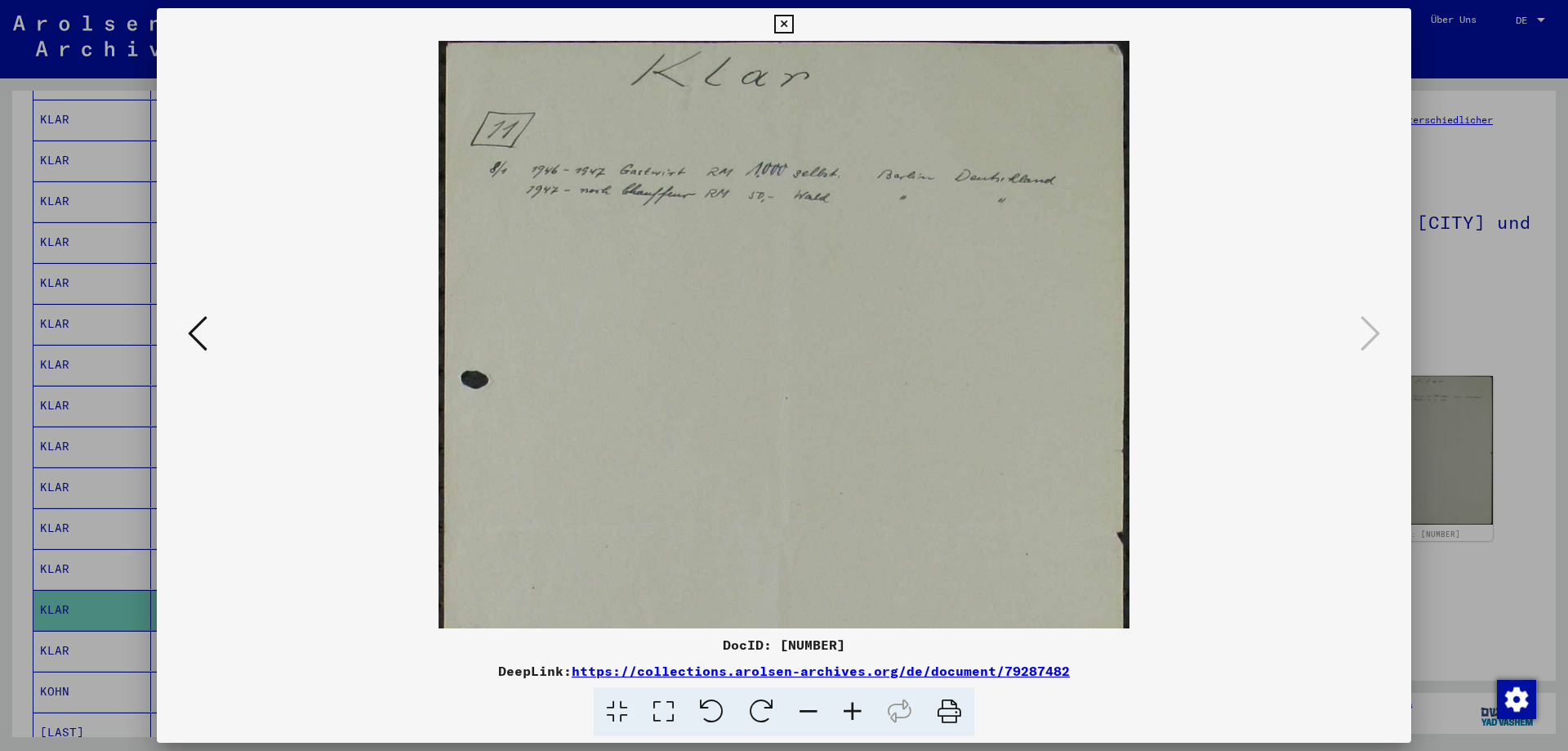 click at bounding box center [853, 712] 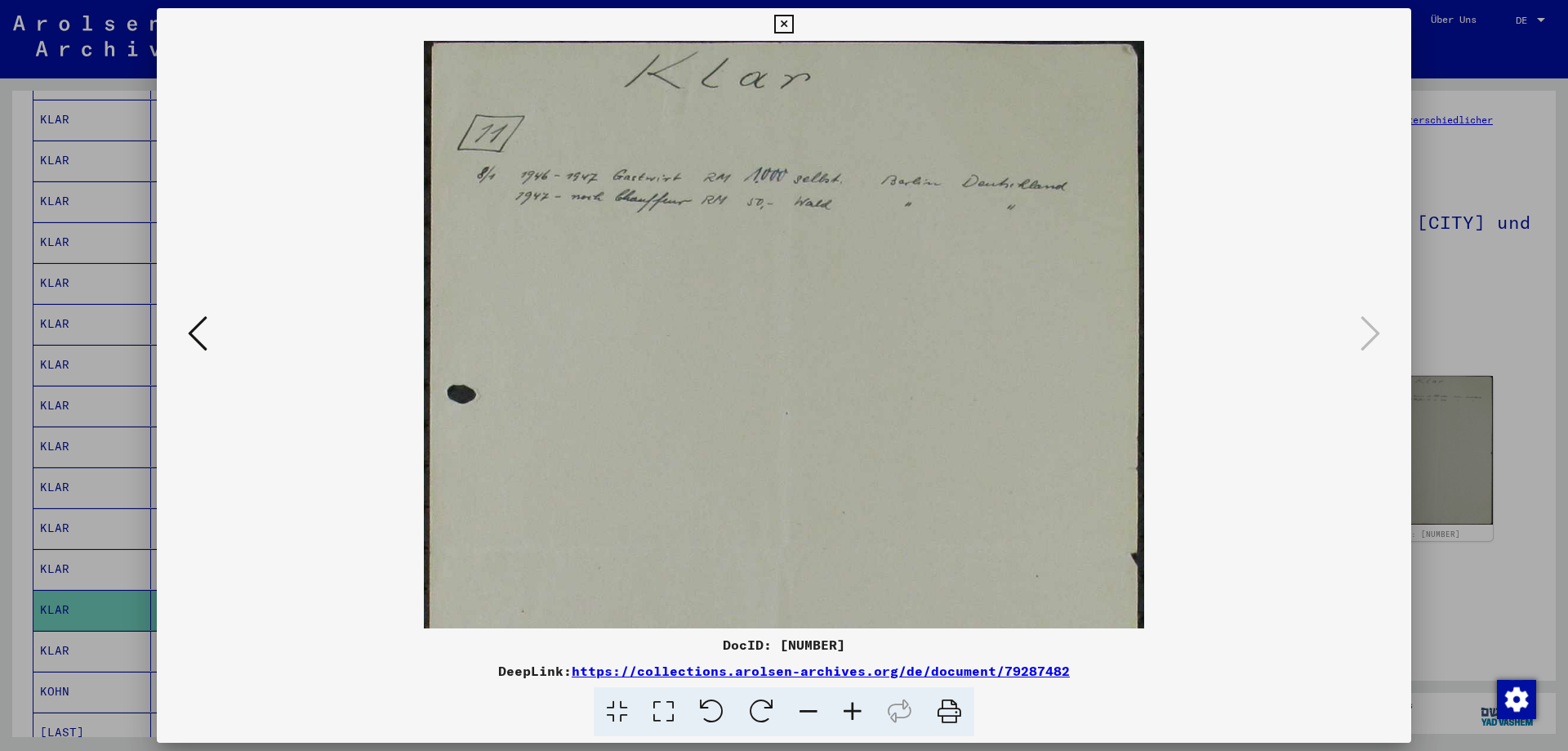 click at bounding box center (853, 712) 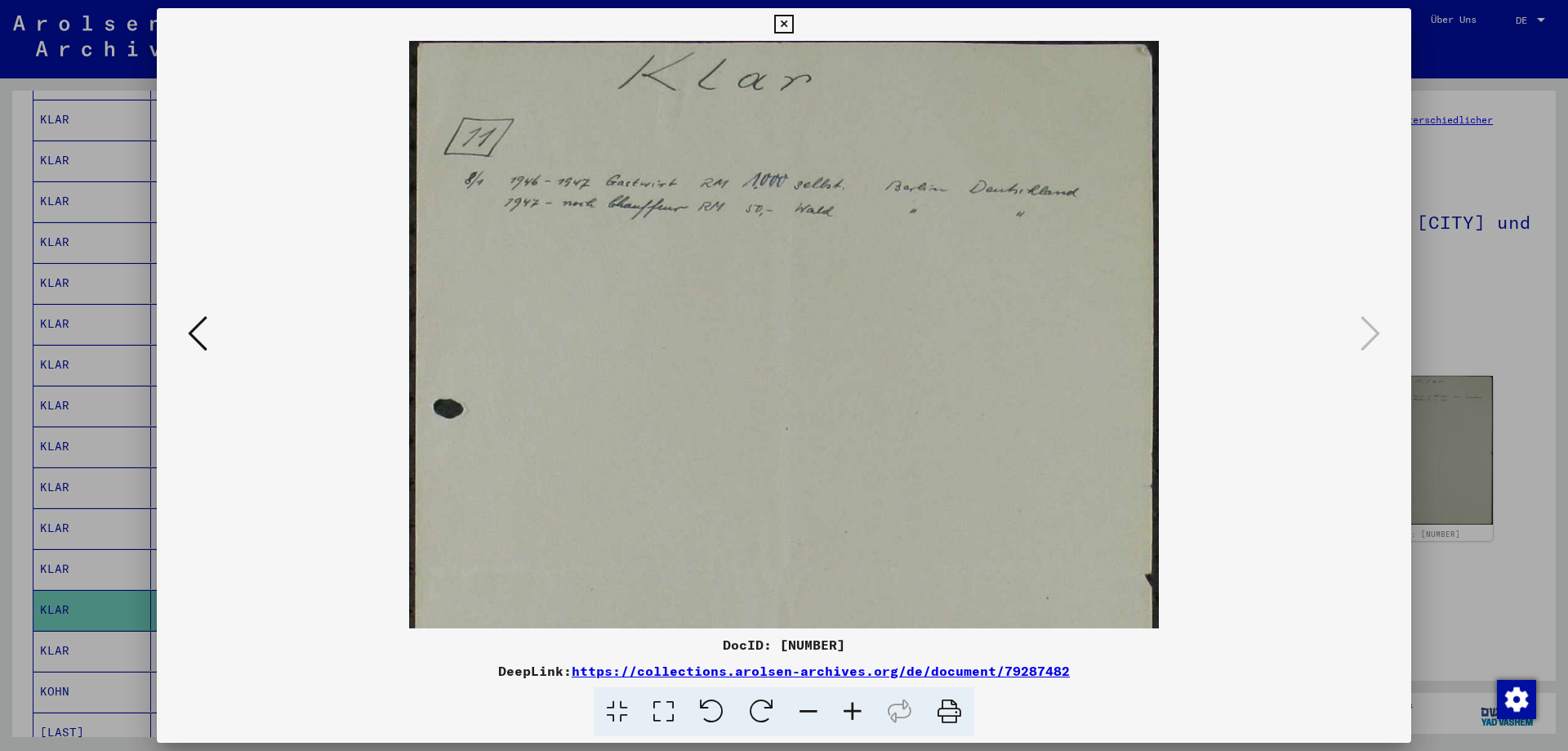 click at bounding box center (853, 712) 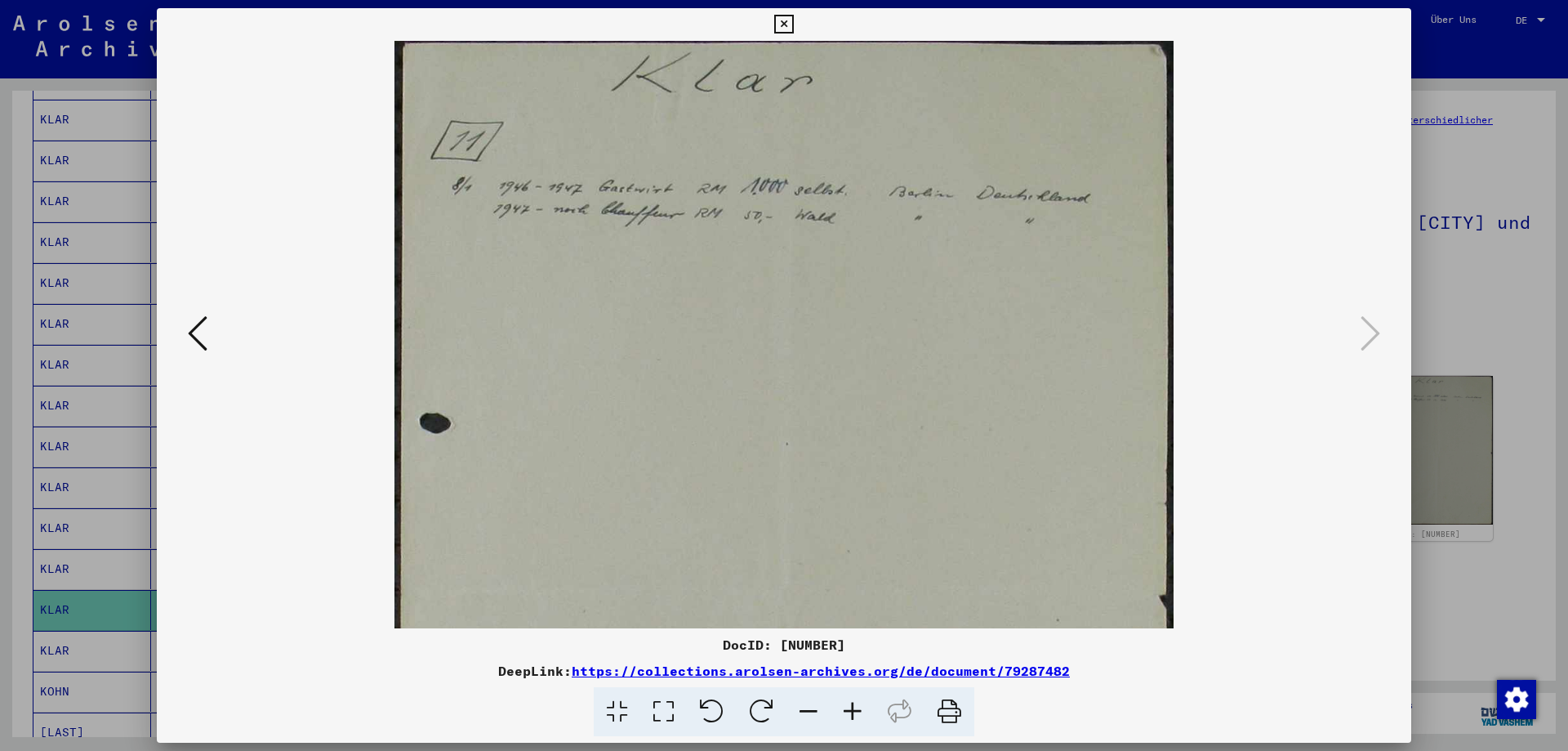click at bounding box center [853, 712] 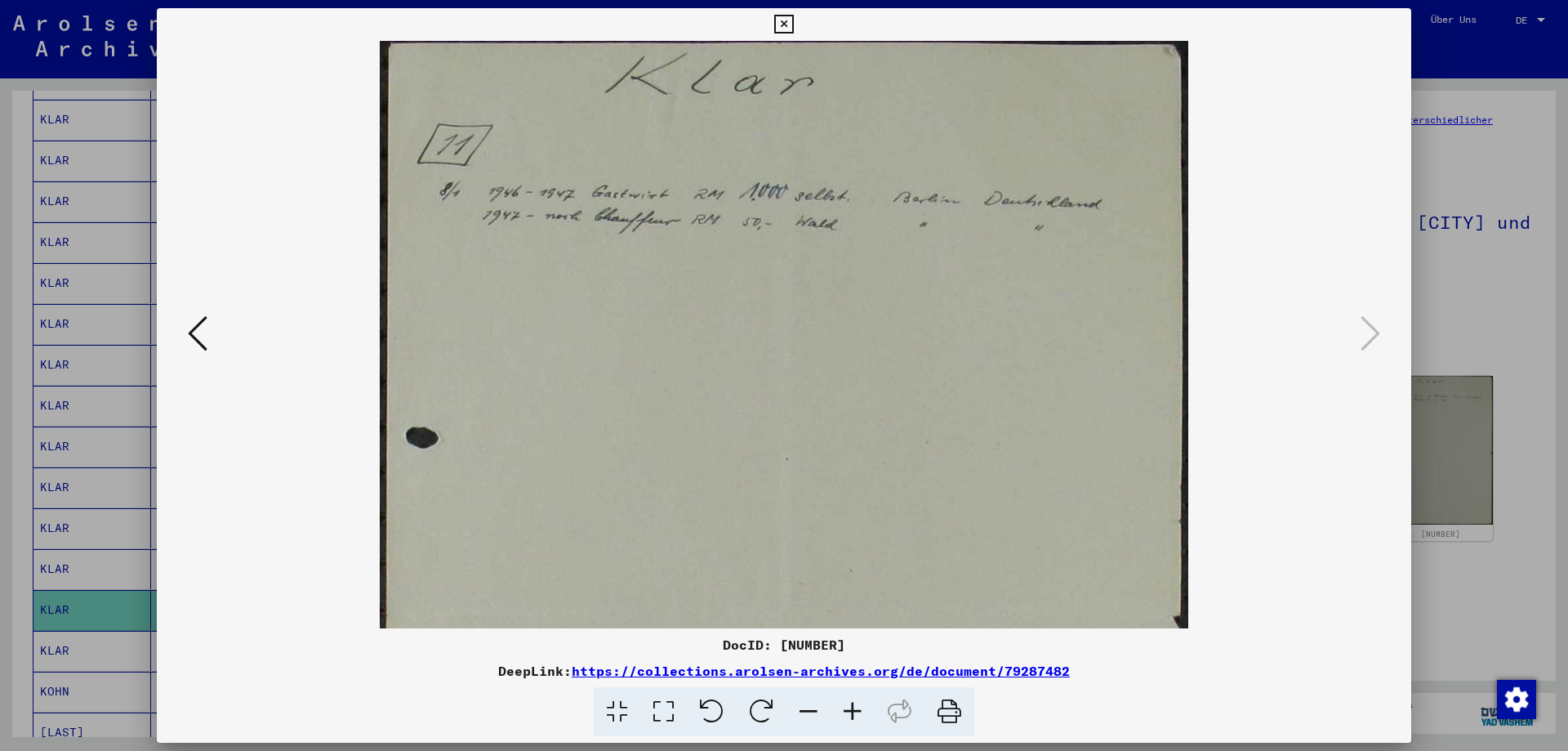 click at bounding box center [853, 712] 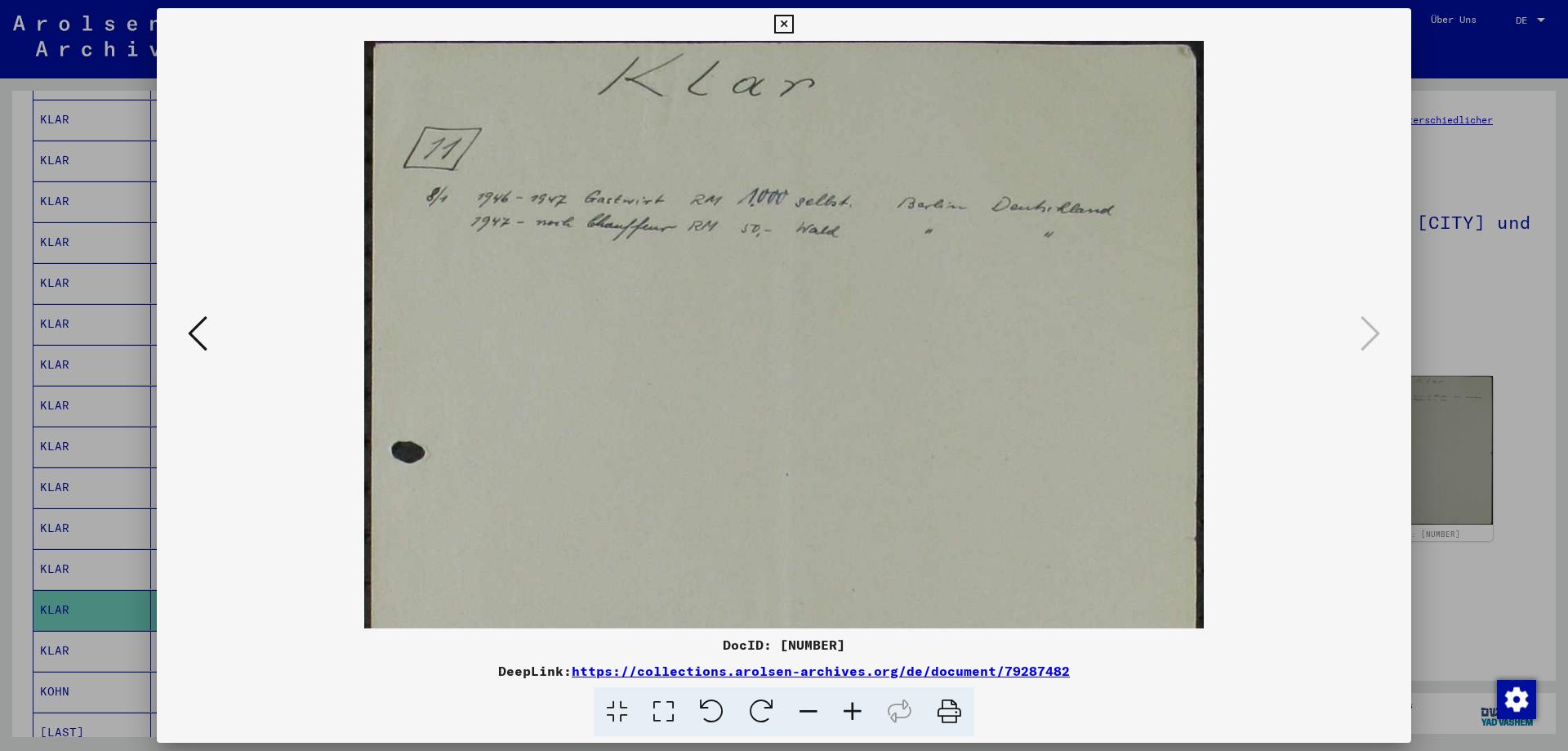 click at bounding box center [853, 712] 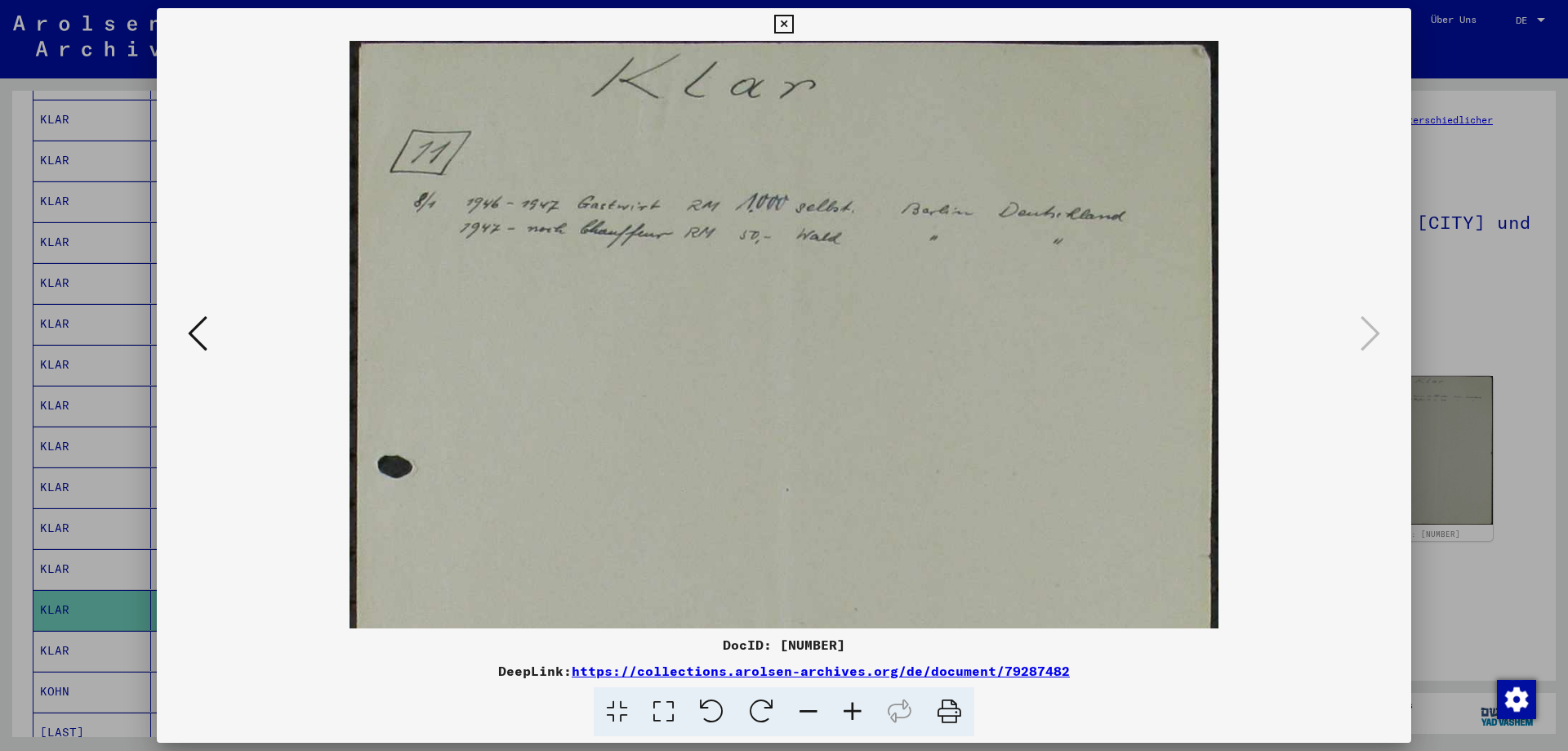 click at bounding box center [853, 712] 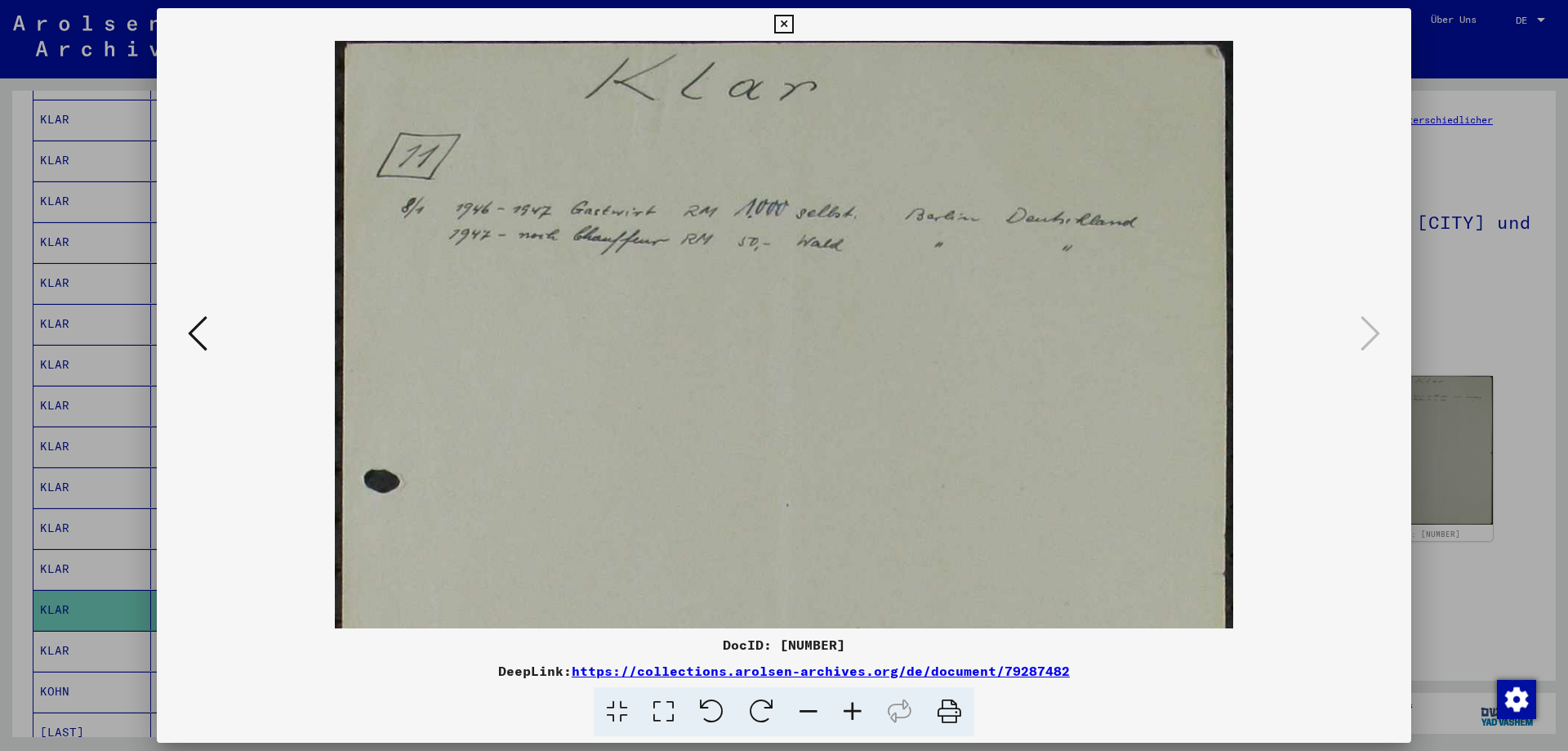 click at bounding box center (853, 712) 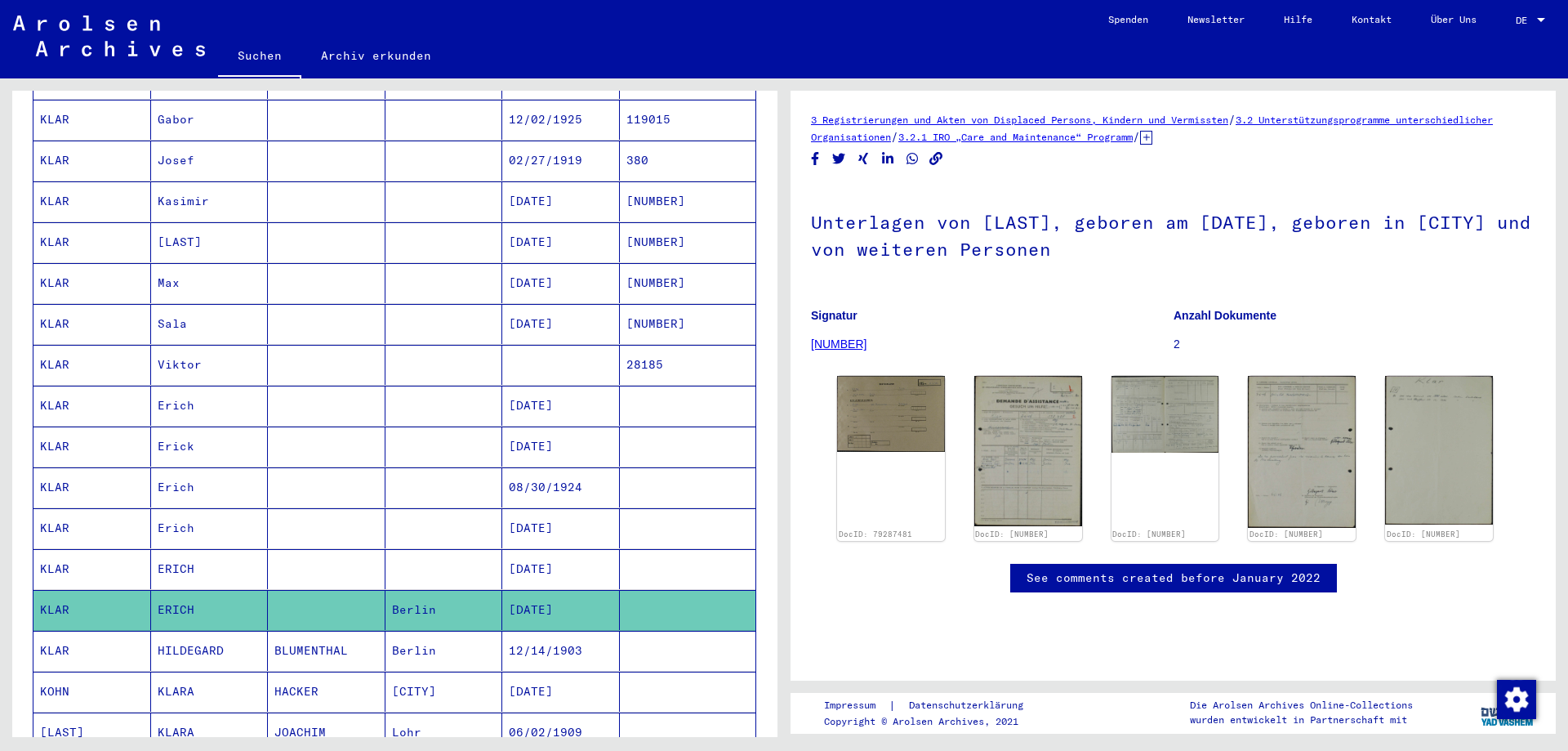 click on "BLUMENTHAL" at bounding box center (327, 691) 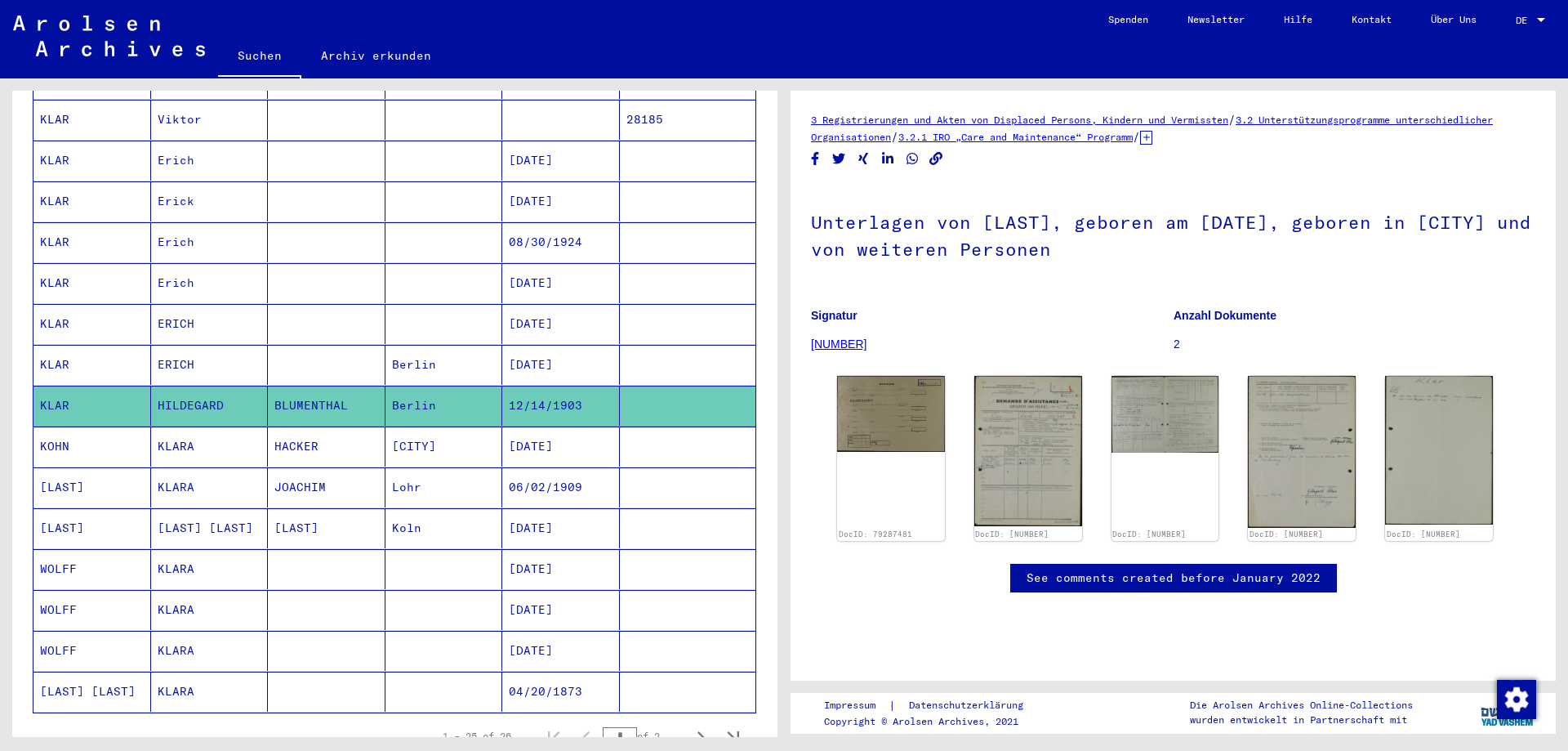 scroll, scrollTop: 739, scrollLeft: 0, axis: vertical 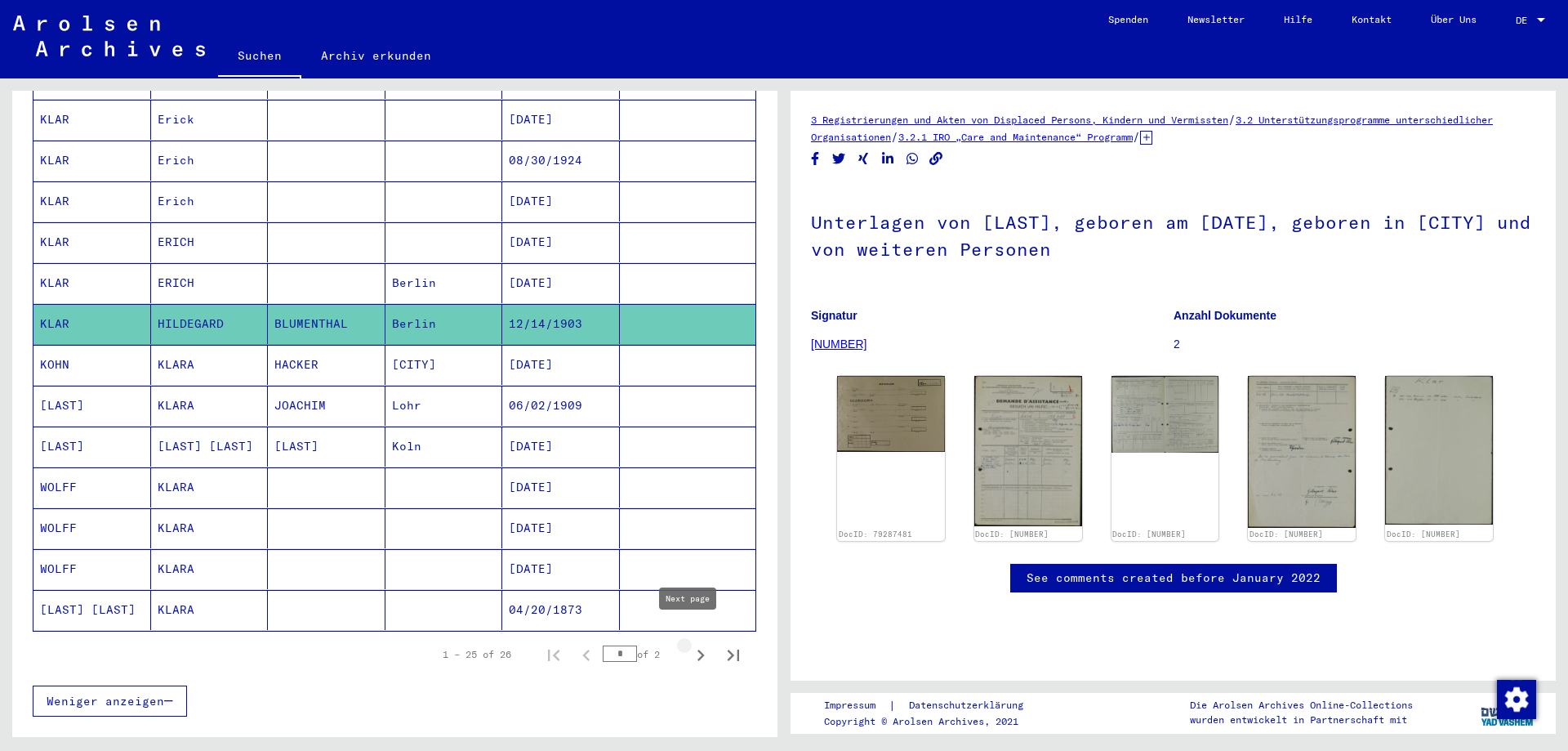click 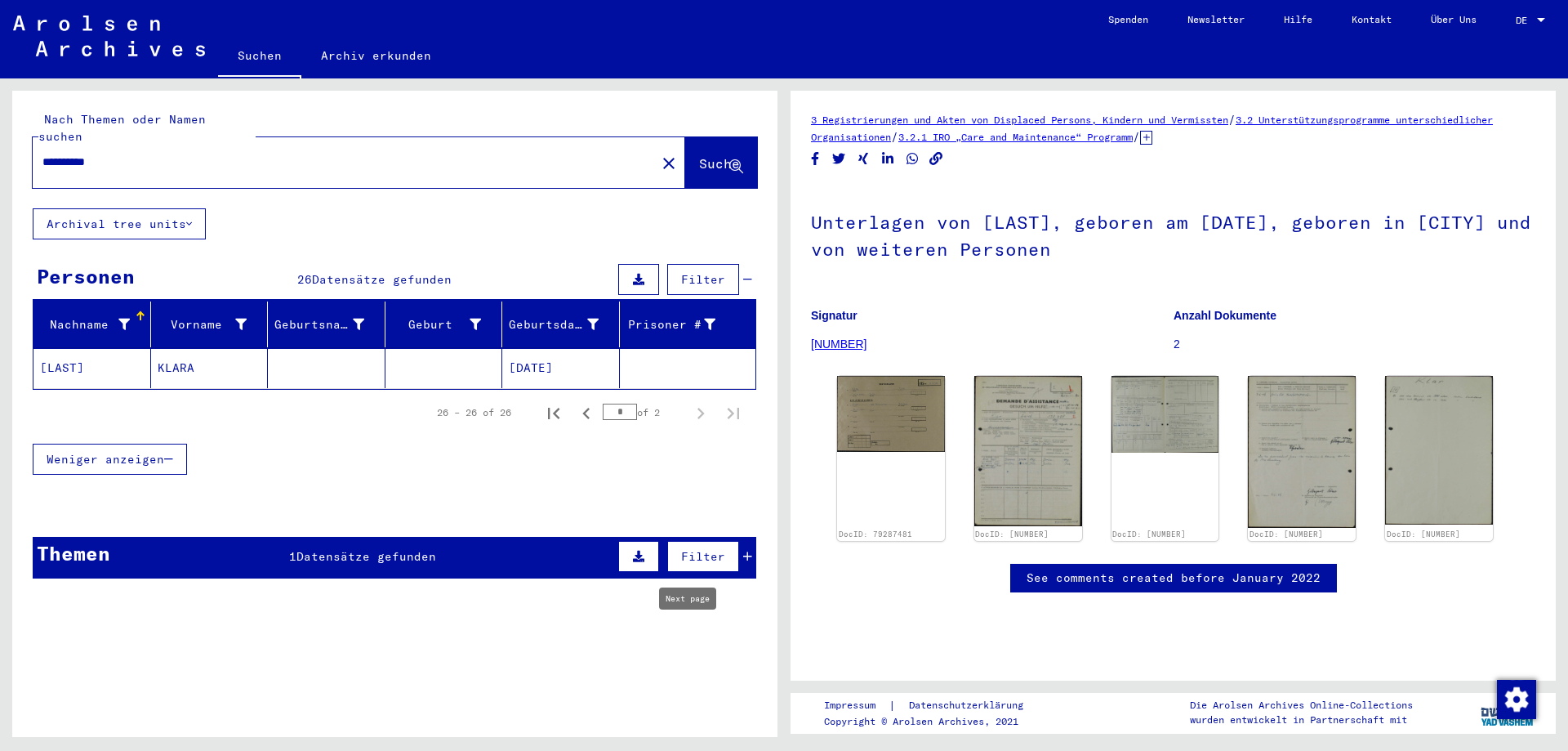 scroll, scrollTop: 0, scrollLeft: 0, axis: both 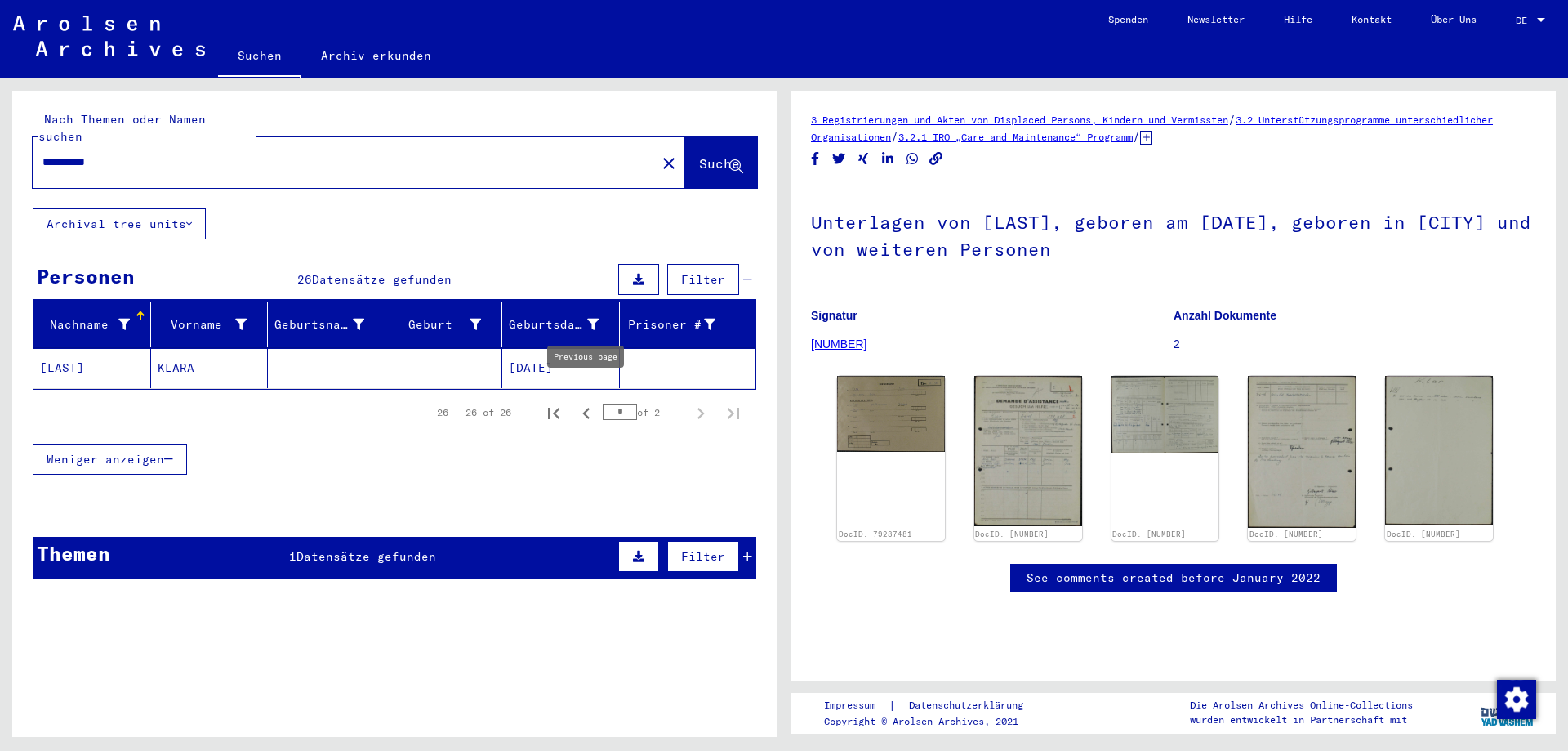 click 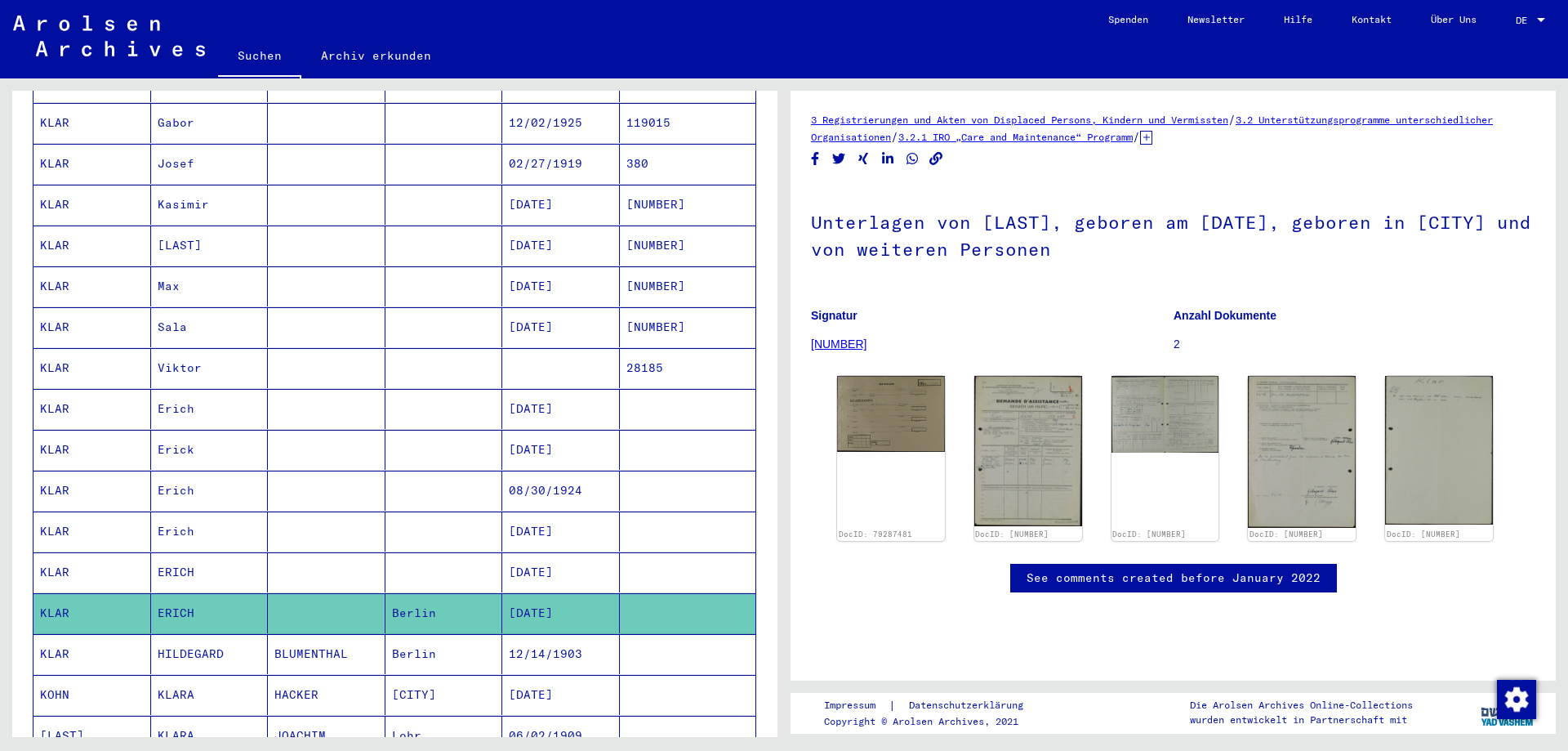scroll, scrollTop: 490, scrollLeft: 0, axis: vertical 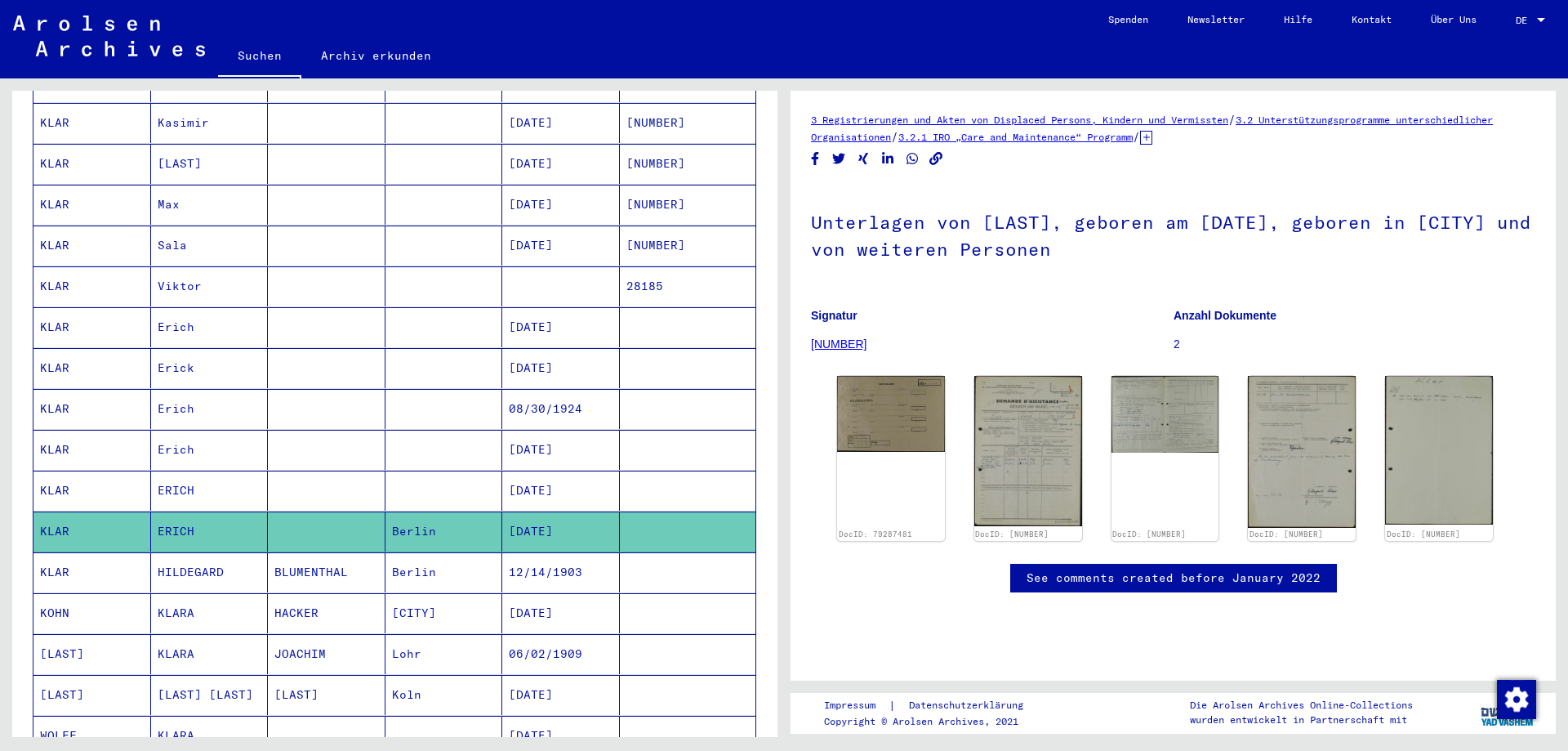 click on "HILDEGARD" at bounding box center (210, 613) 